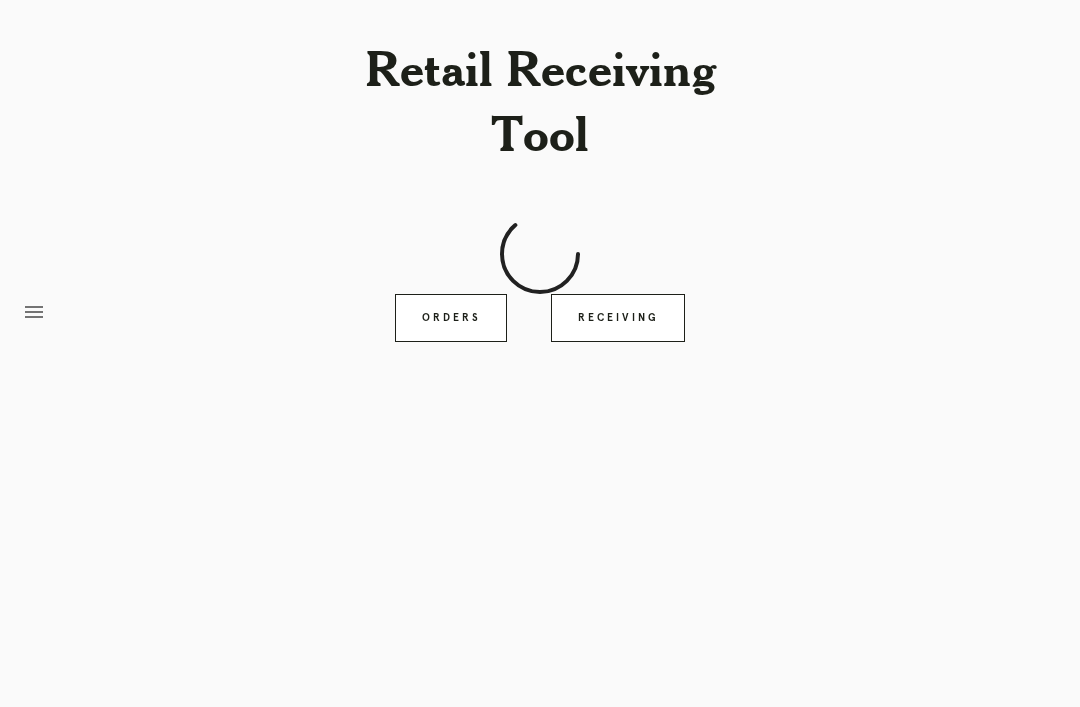 scroll, scrollTop: 0, scrollLeft: 0, axis: both 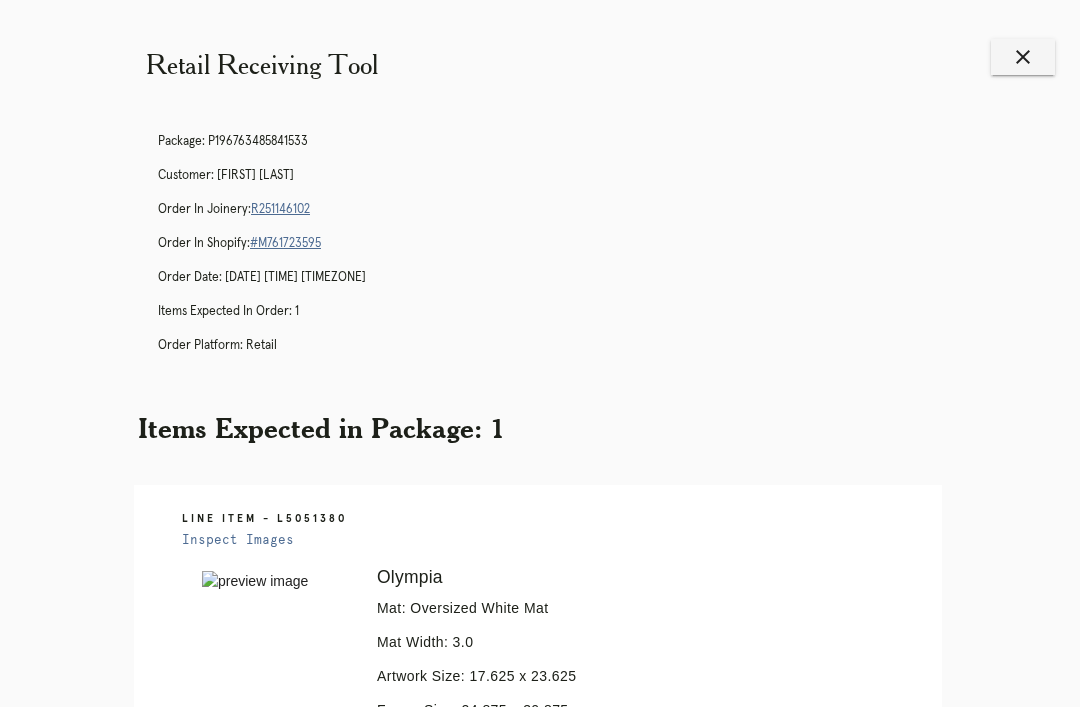 click on "close" at bounding box center [1023, 57] 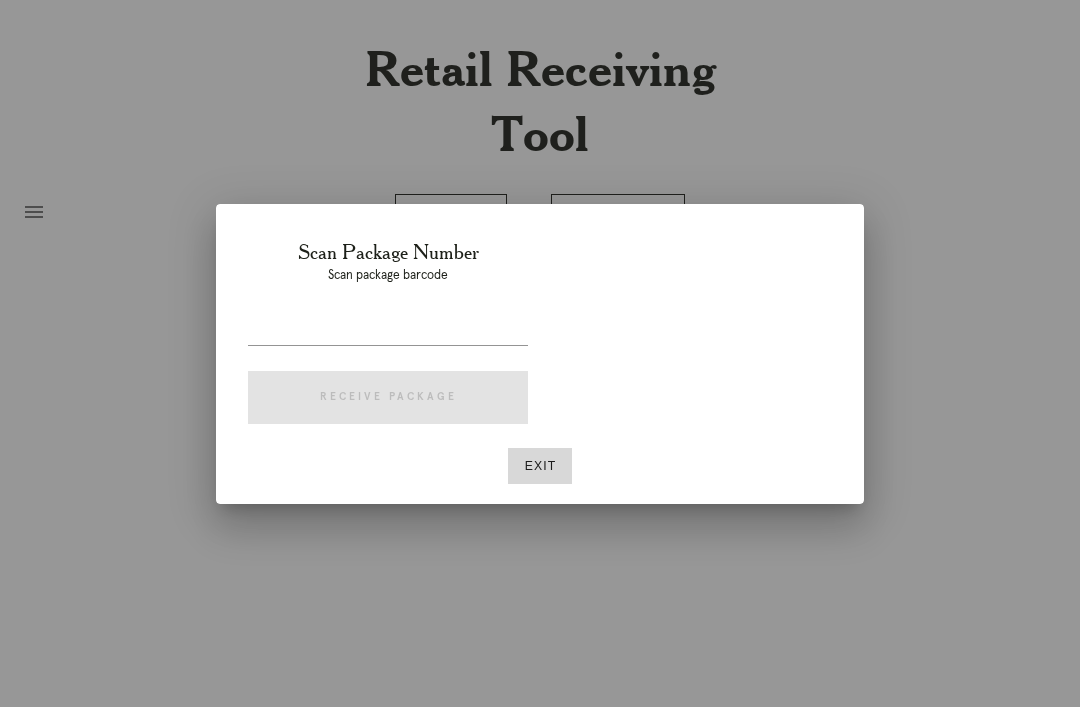 scroll, scrollTop: 0, scrollLeft: 0, axis: both 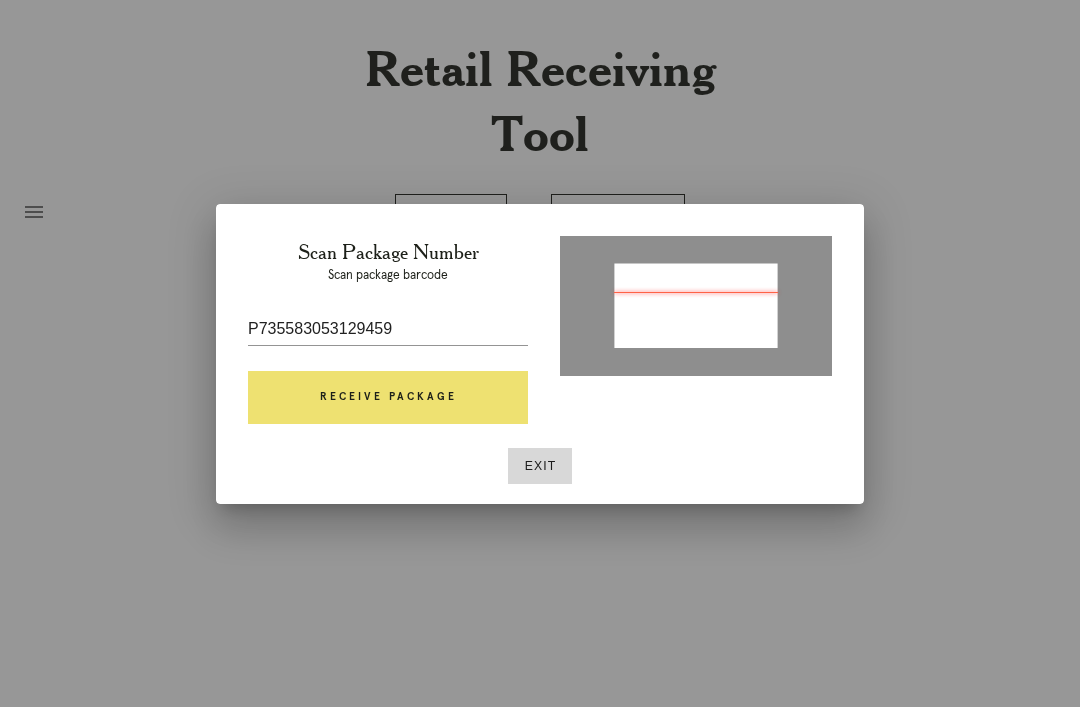 click on "Receive Package" at bounding box center [388, 398] 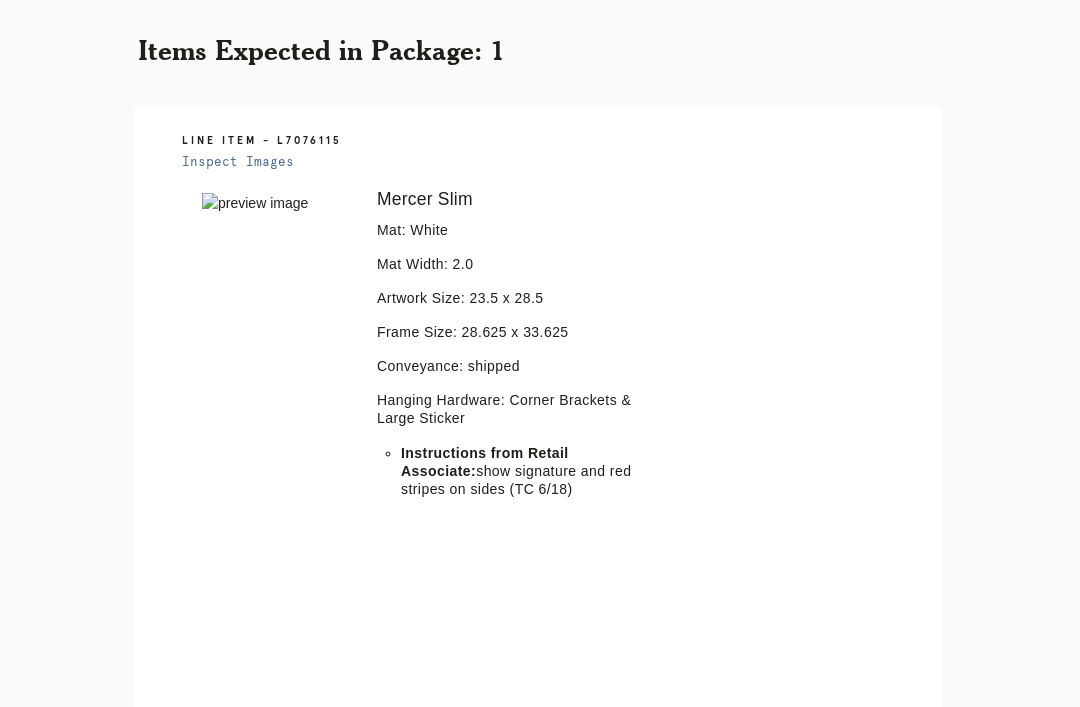 scroll, scrollTop: 468, scrollLeft: 0, axis: vertical 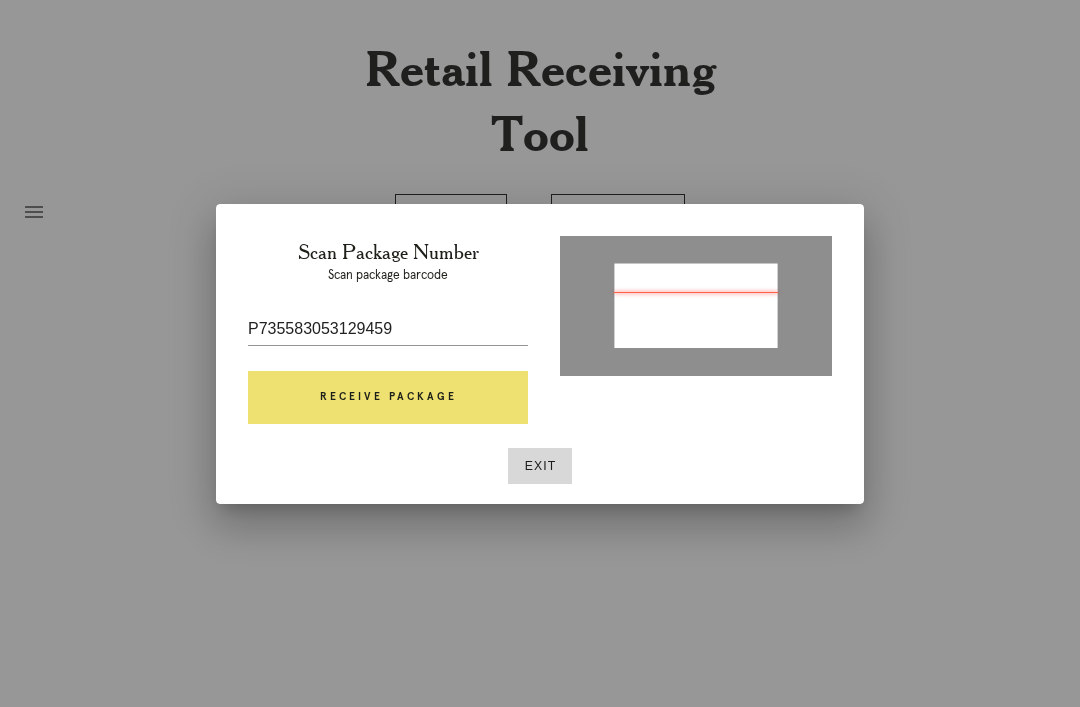 click on "Receive Package" at bounding box center [388, 398] 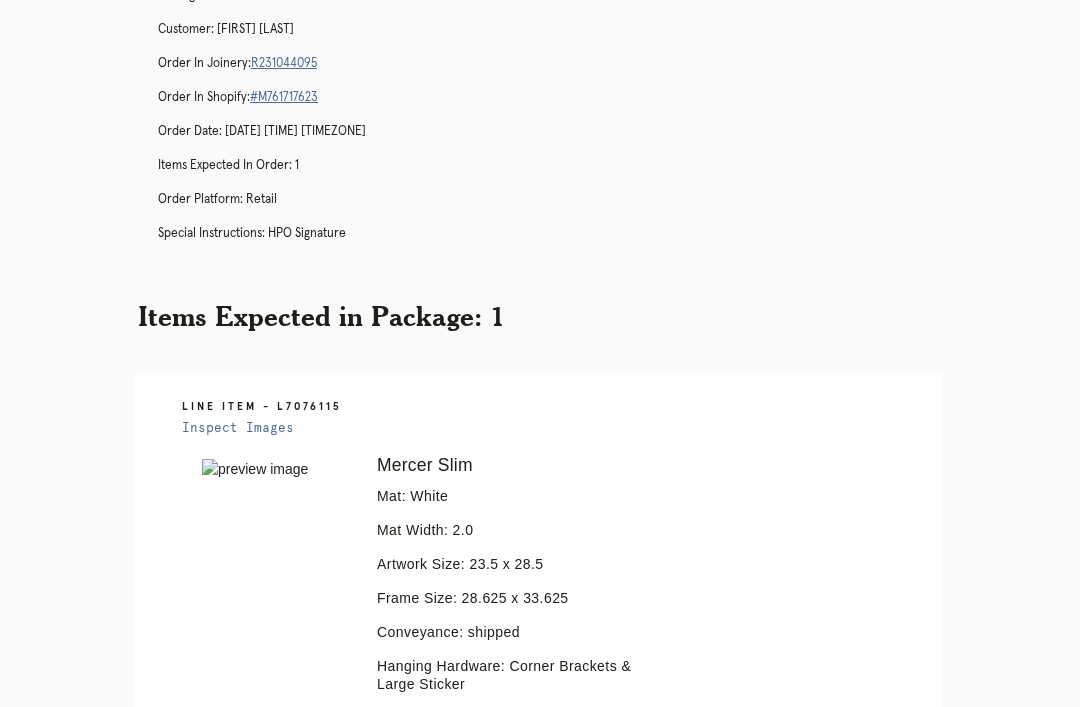 scroll, scrollTop: 201, scrollLeft: 0, axis: vertical 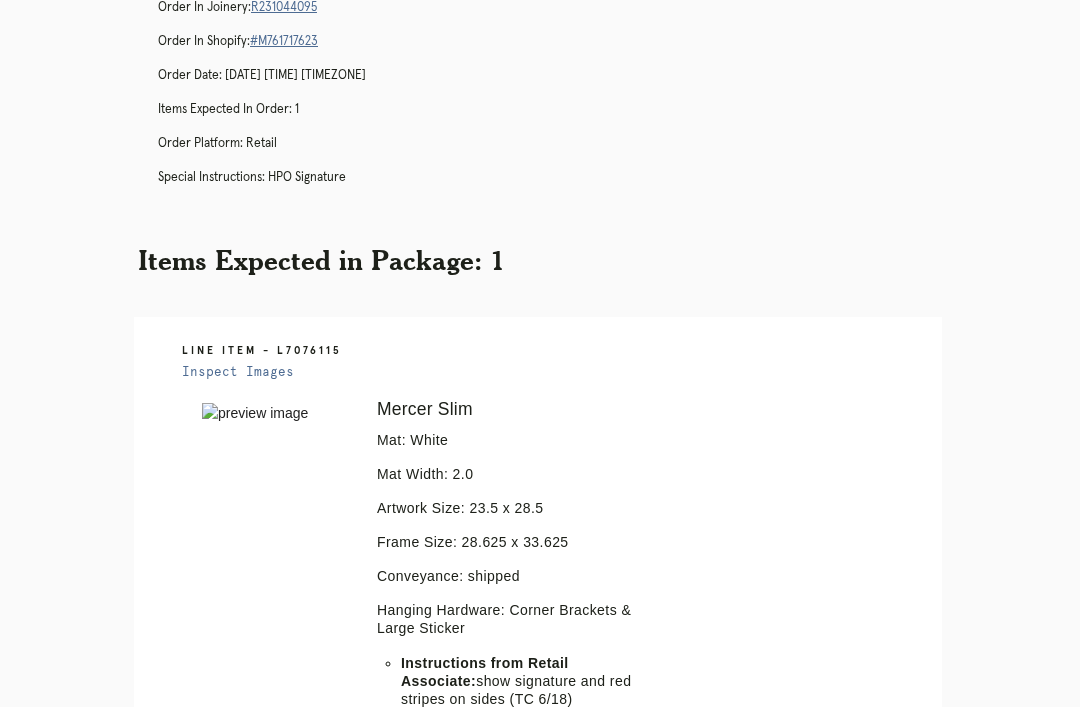 click on "Receiving" at bounding box center [618, 1057] 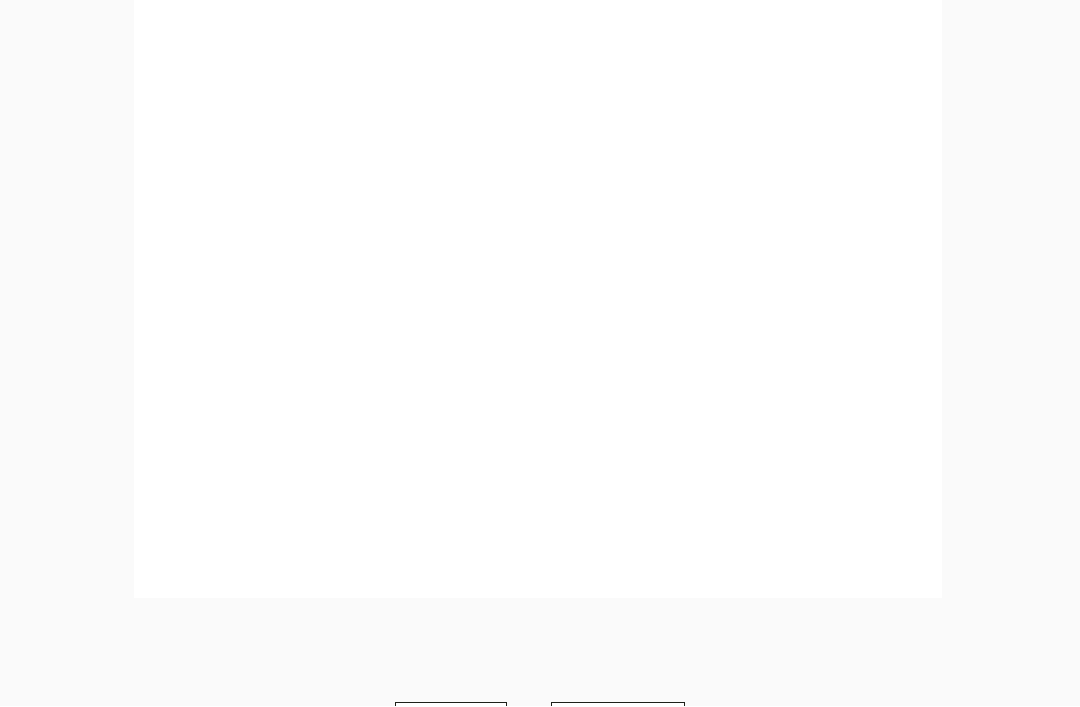 scroll, scrollTop: 1008, scrollLeft: 0, axis: vertical 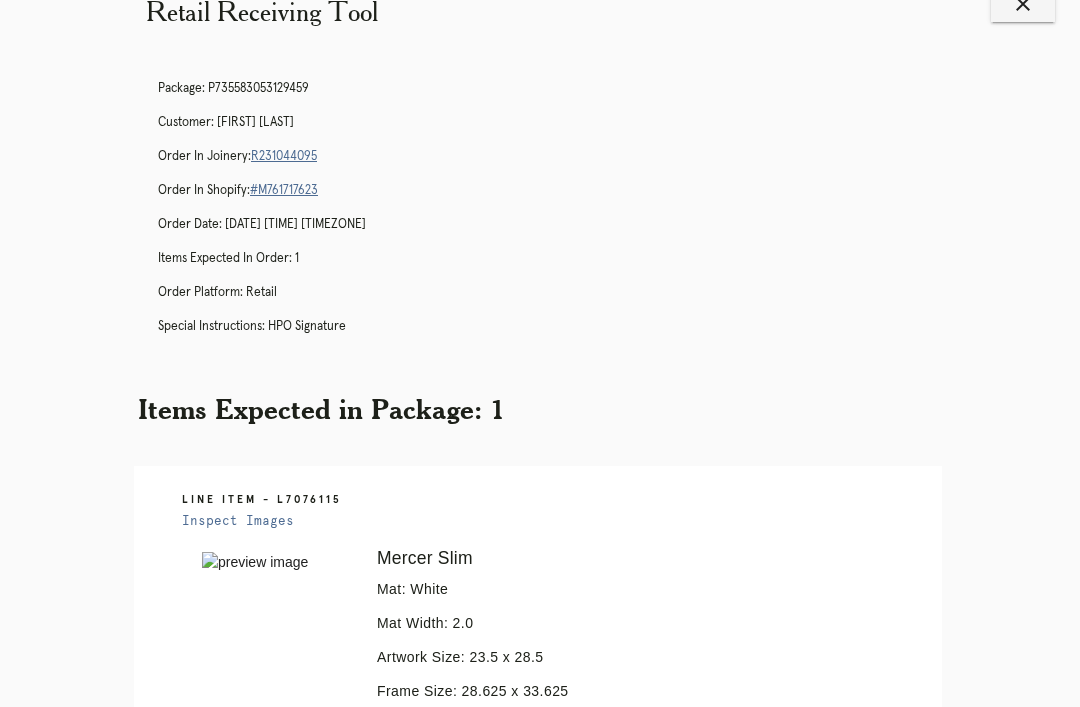 click on "R231044095" at bounding box center [284, 156] 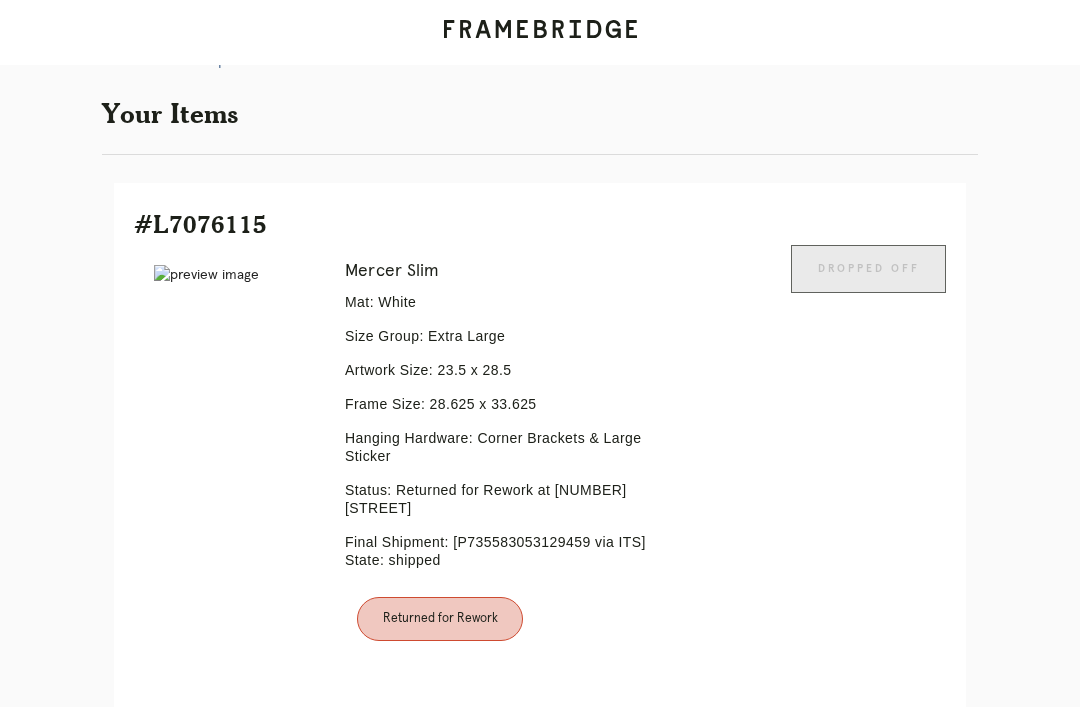 scroll, scrollTop: 474, scrollLeft: 0, axis: vertical 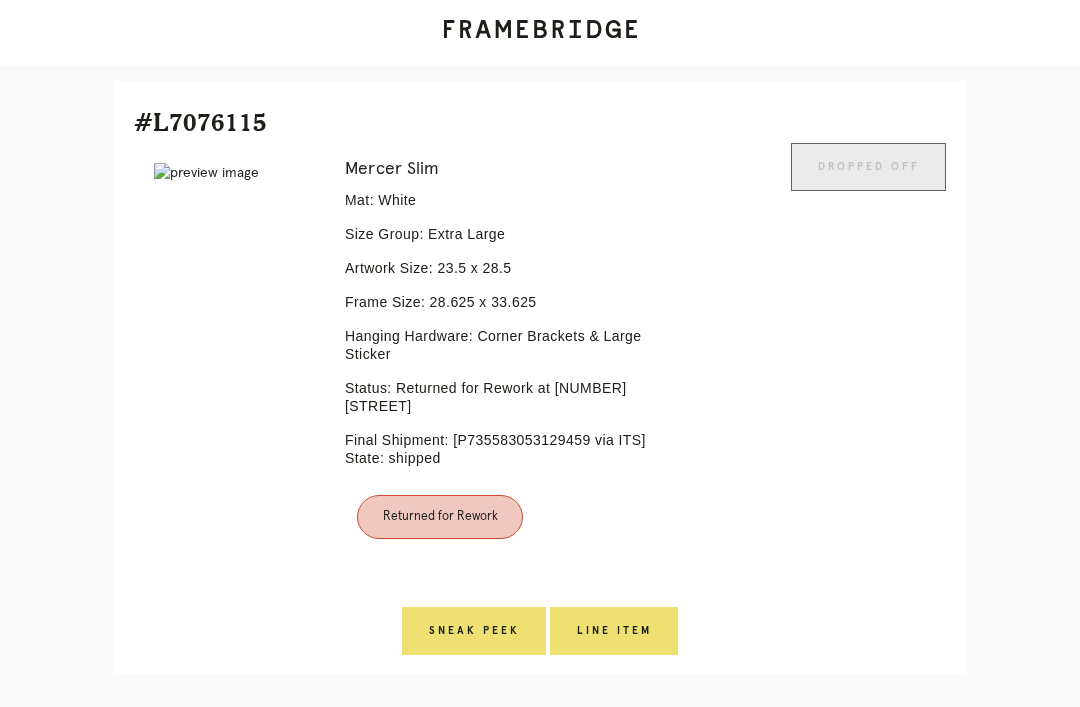click on "Line Item" at bounding box center [474, 631] 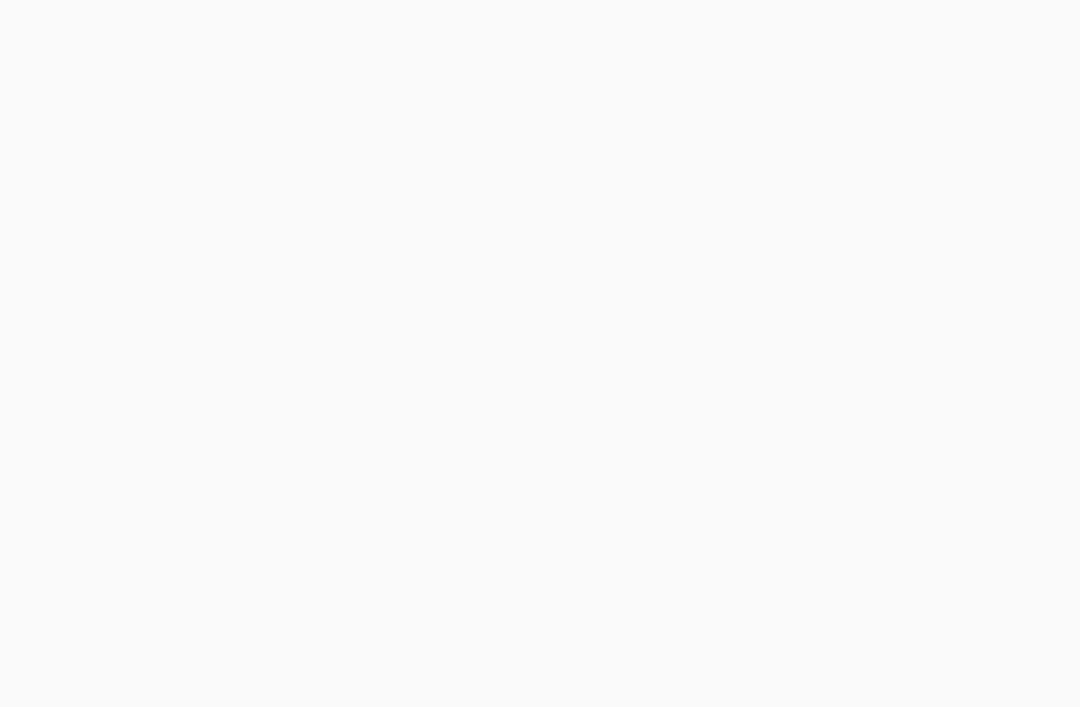 scroll, scrollTop: 0, scrollLeft: 0, axis: both 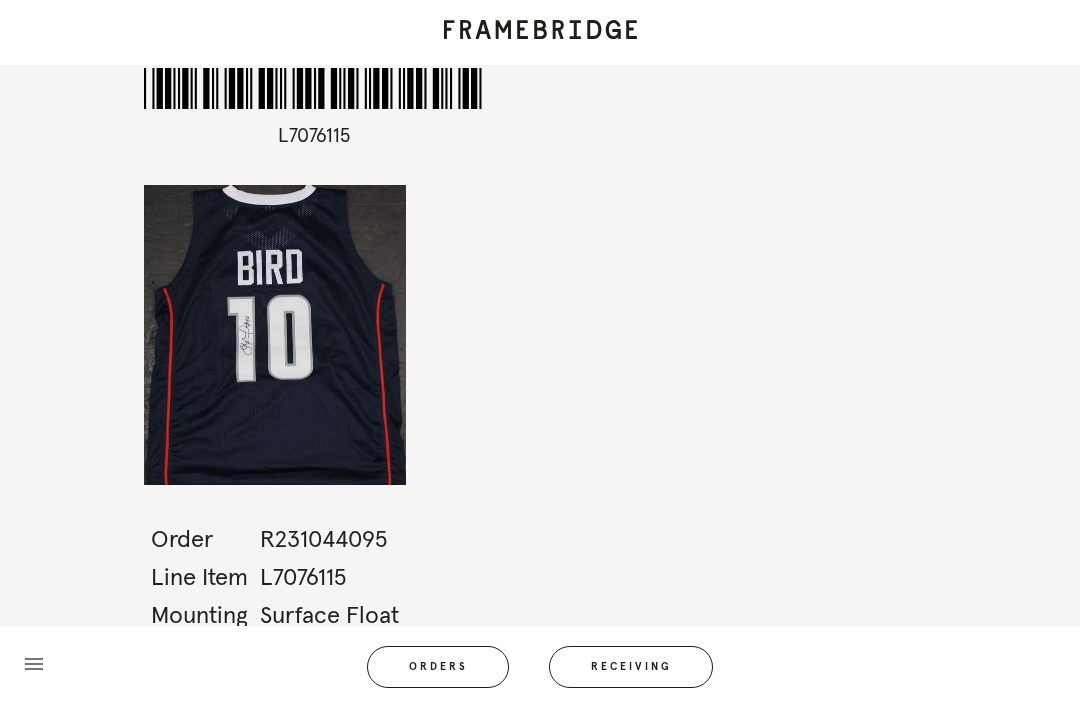 click on "Receiving" at bounding box center (631, 667) 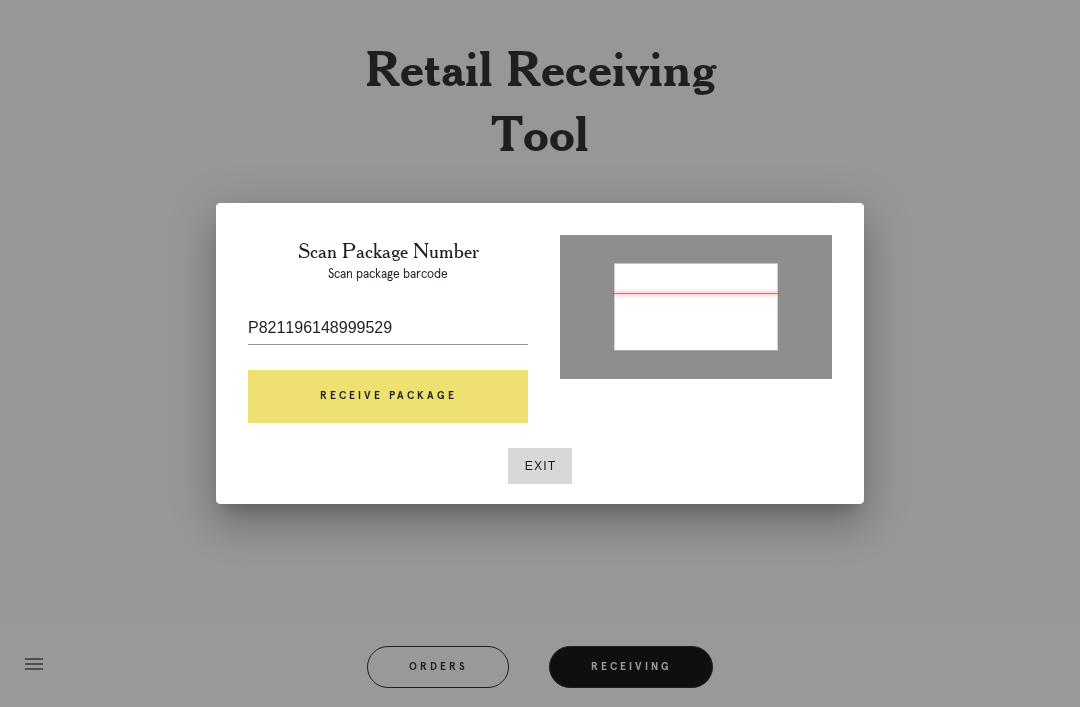 click on "Receive Package" at bounding box center [388, 397] 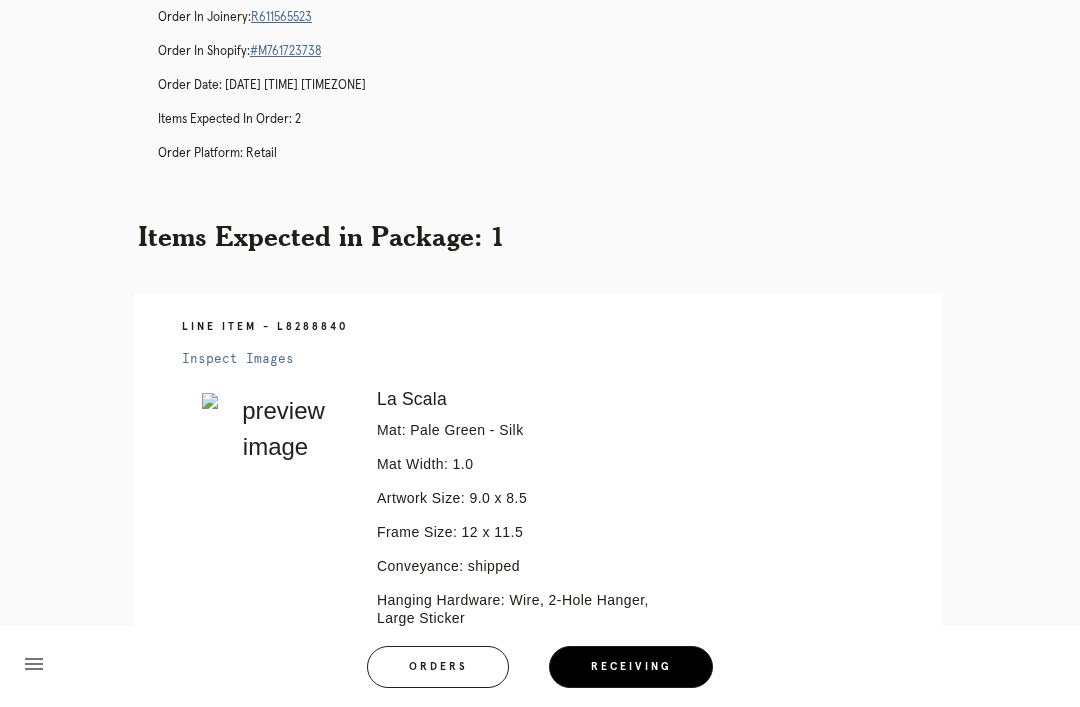 scroll, scrollTop: 95, scrollLeft: 0, axis: vertical 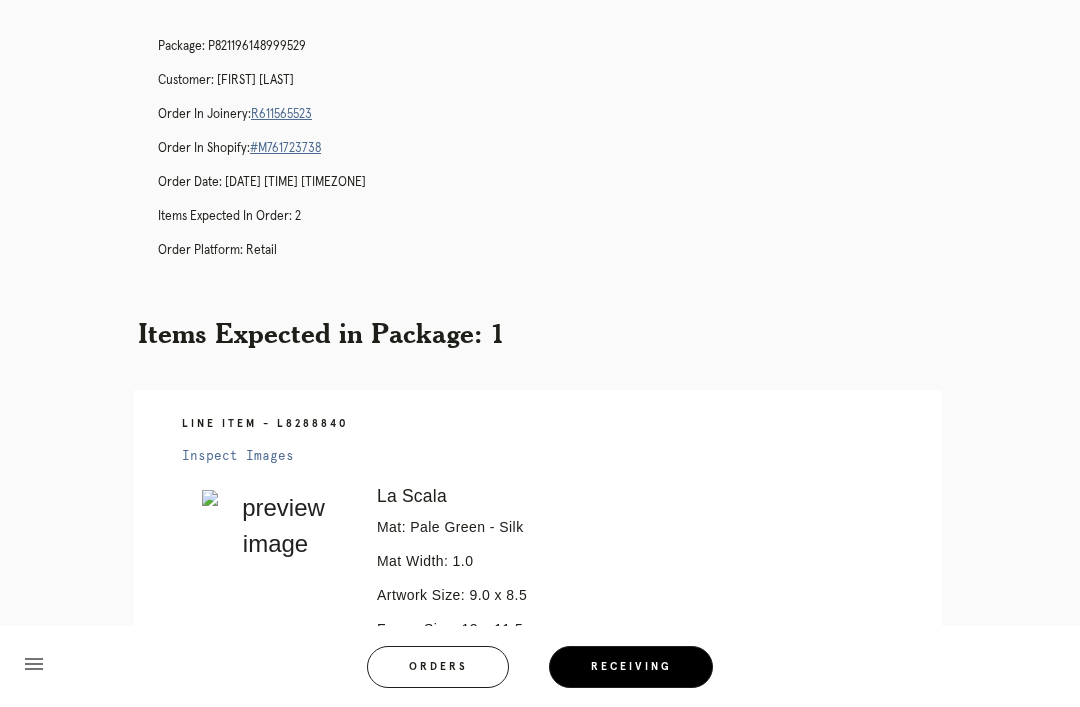 click on "Inspect Images" at bounding box center [238, 456] 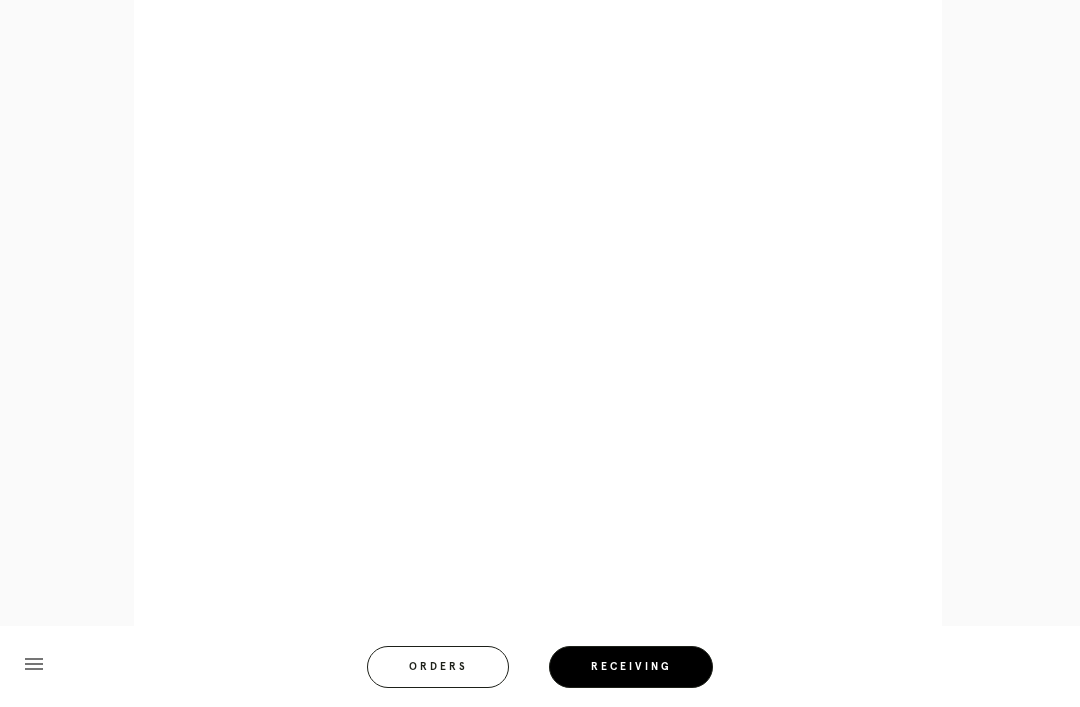 scroll, scrollTop: 942, scrollLeft: 0, axis: vertical 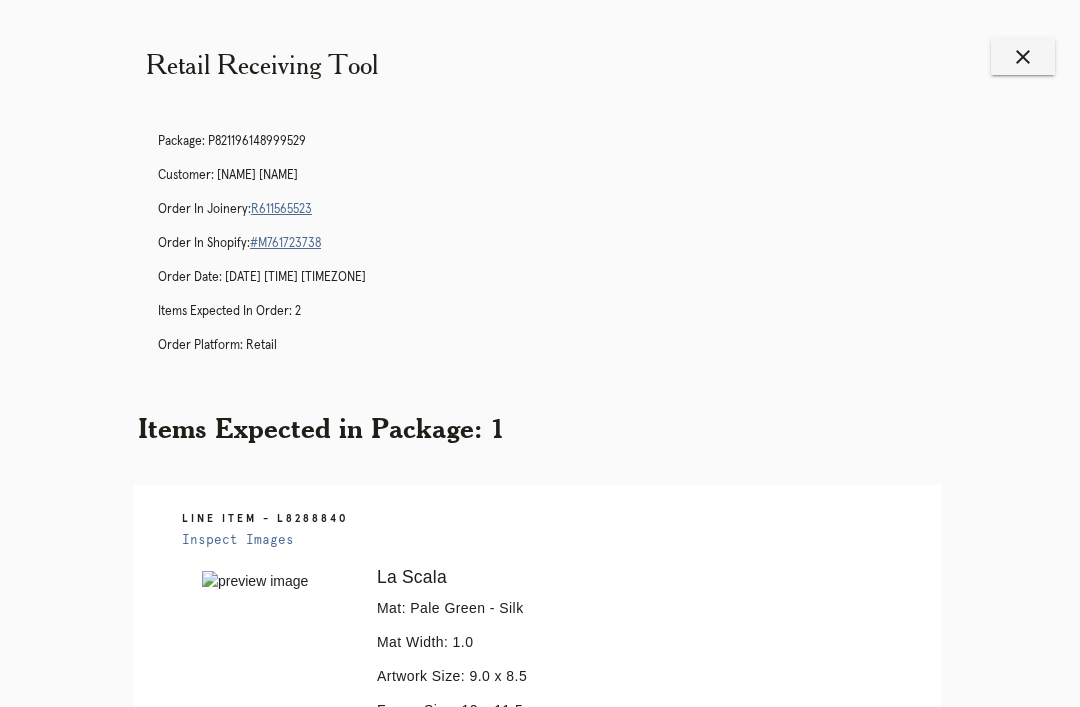 click on "close" at bounding box center (1023, 57) 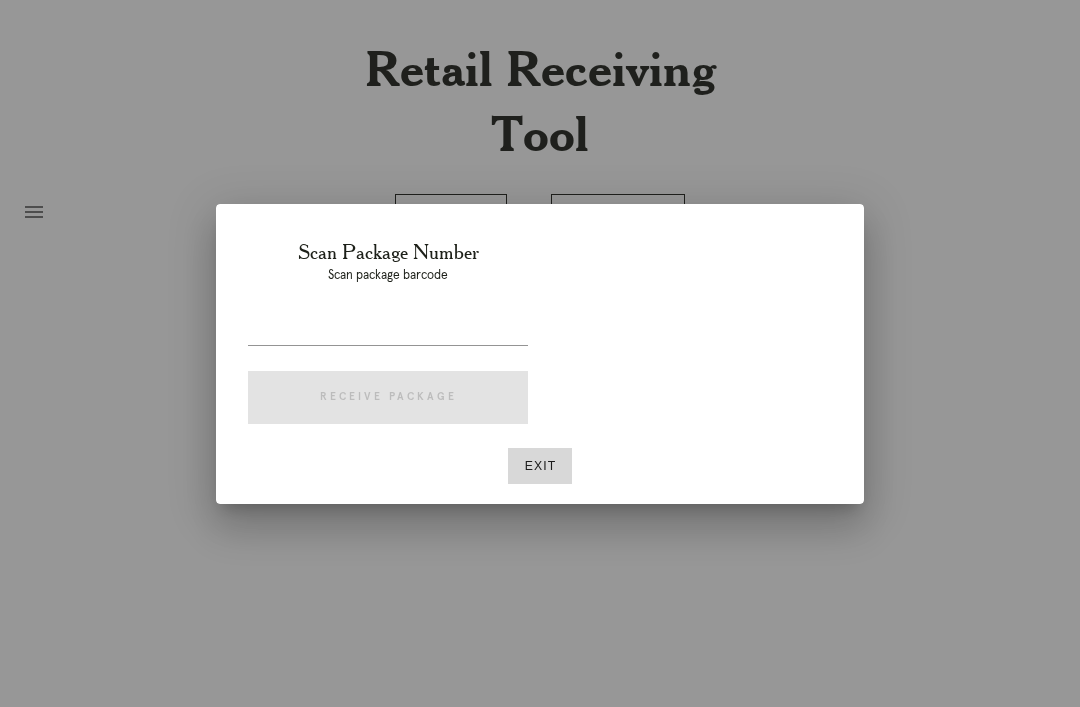 scroll, scrollTop: 0, scrollLeft: 0, axis: both 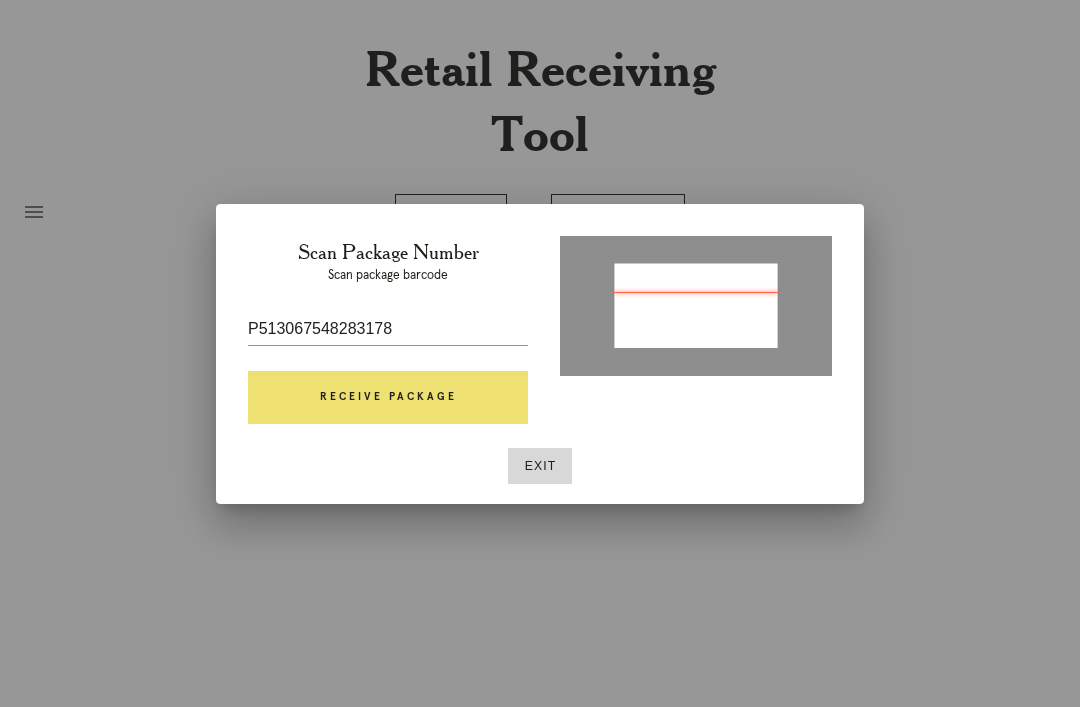 click on "Receive Package" at bounding box center (388, 398) 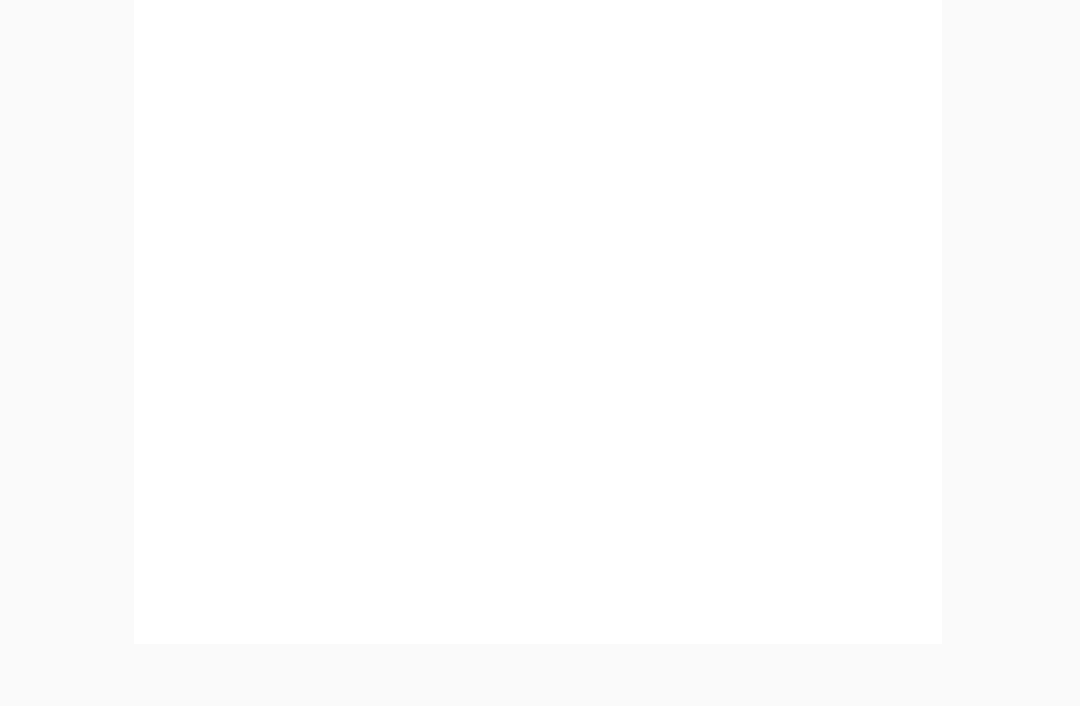 scroll, scrollTop: 1152, scrollLeft: 0, axis: vertical 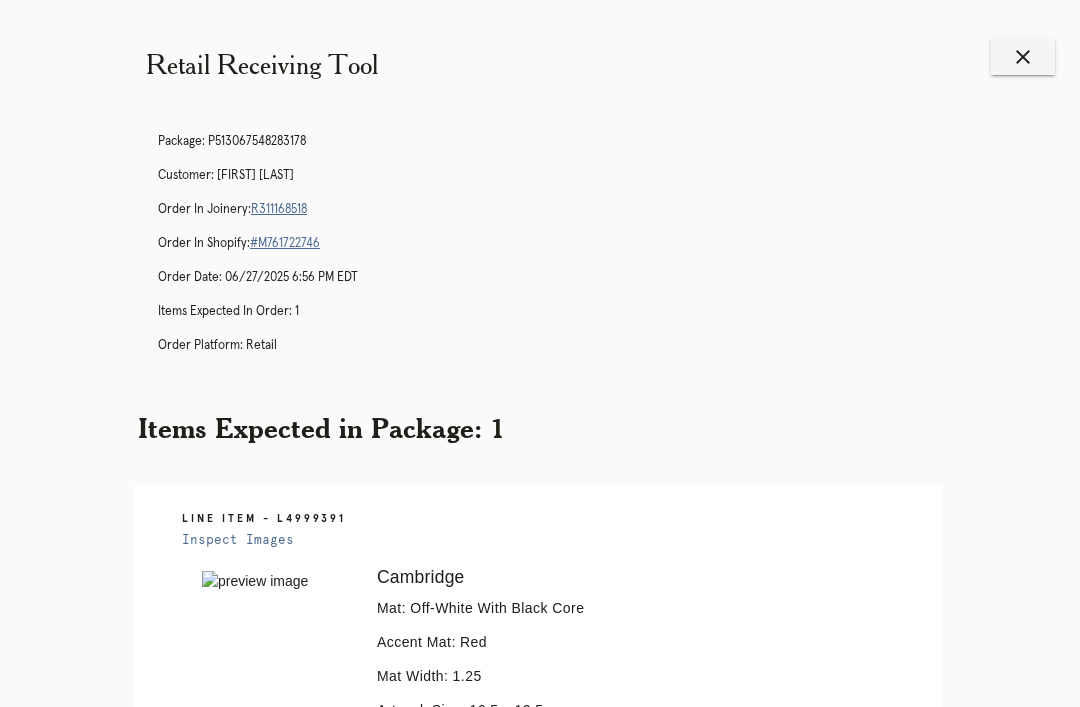 click on "close" at bounding box center (1023, 57) 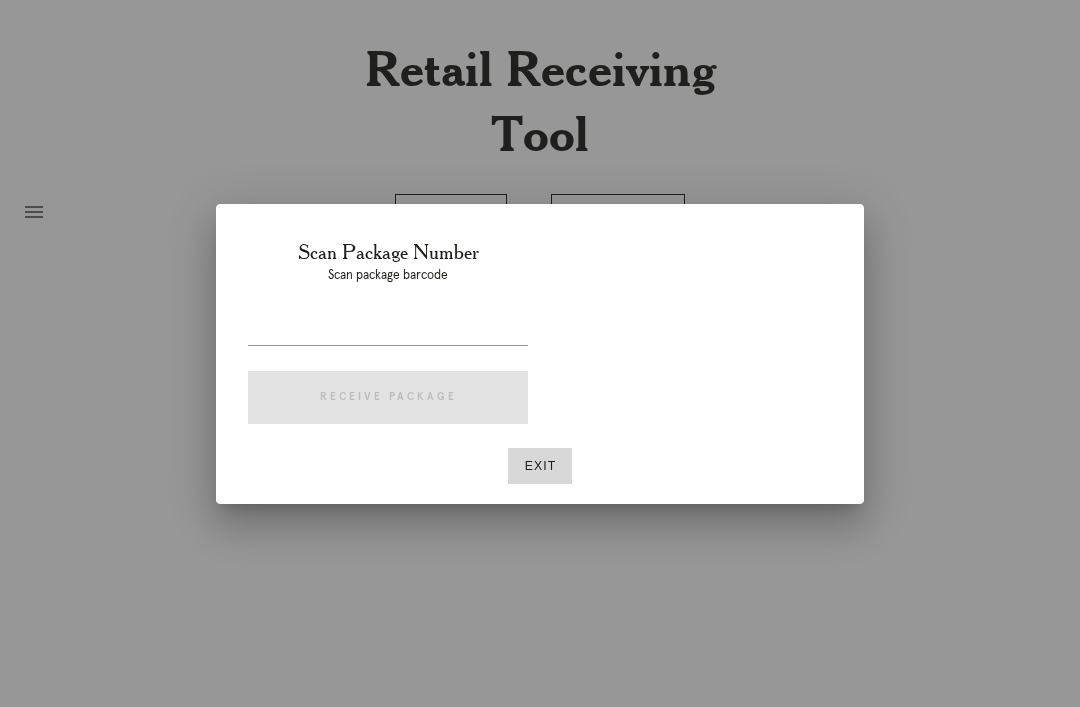 scroll, scrollTop: 0, scrollLeft: 0, axis: both 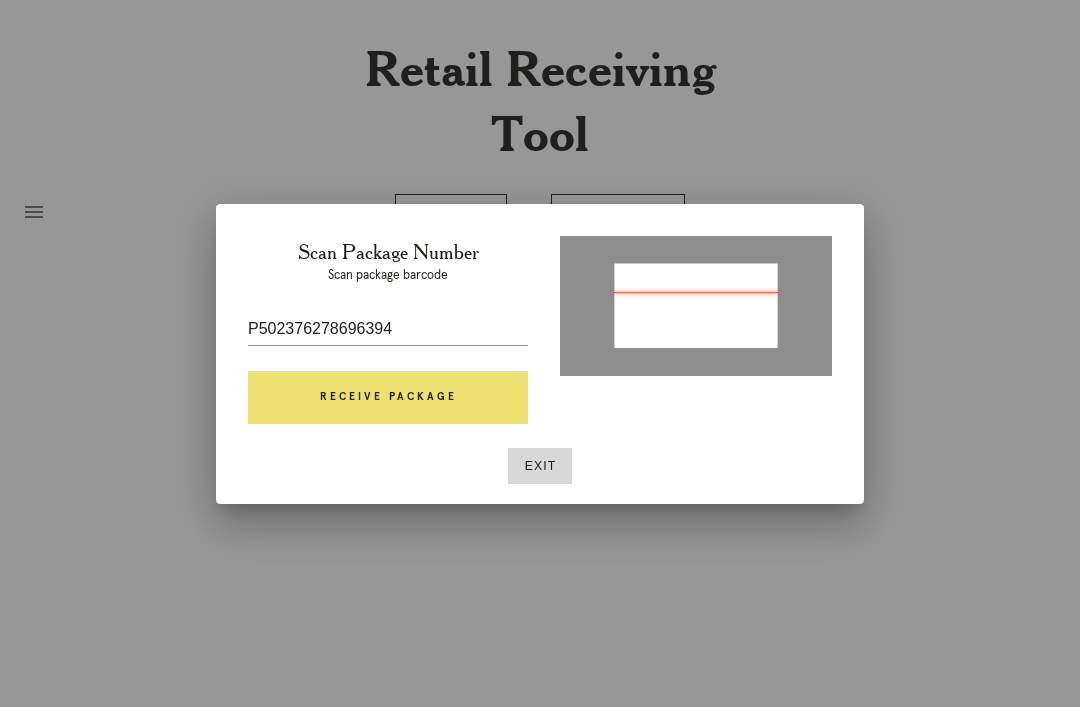 click on "Receive Package" at bounding box center [388, 398] 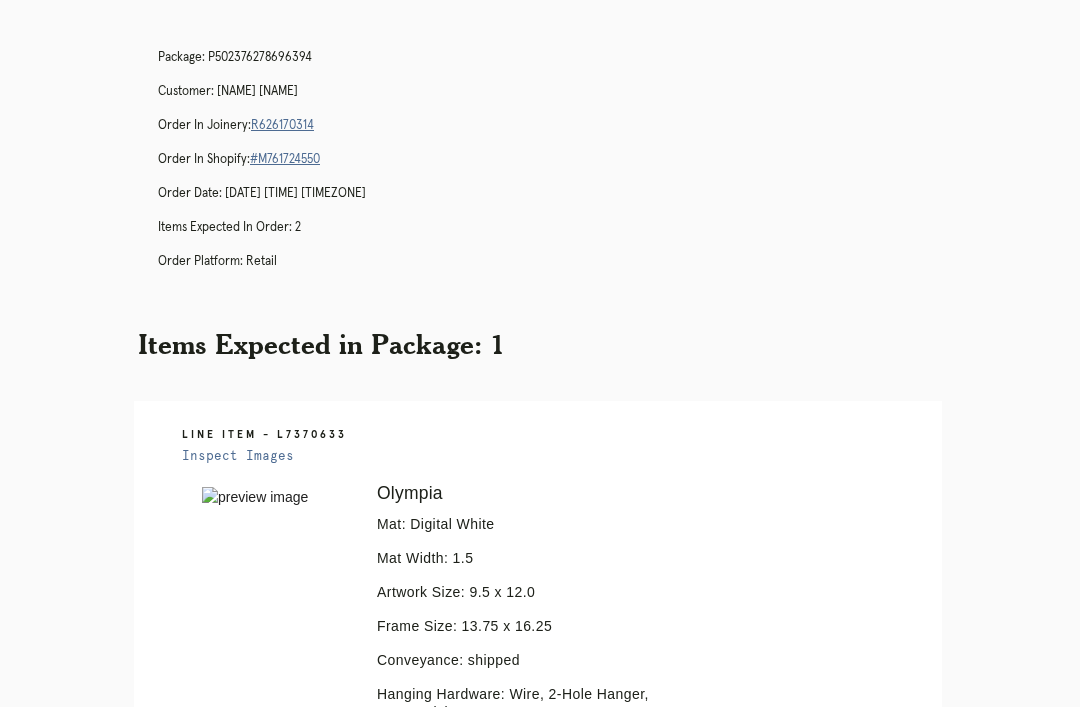 scroll, scrollTop: 86, scrollLeft: 0, axis: vertical 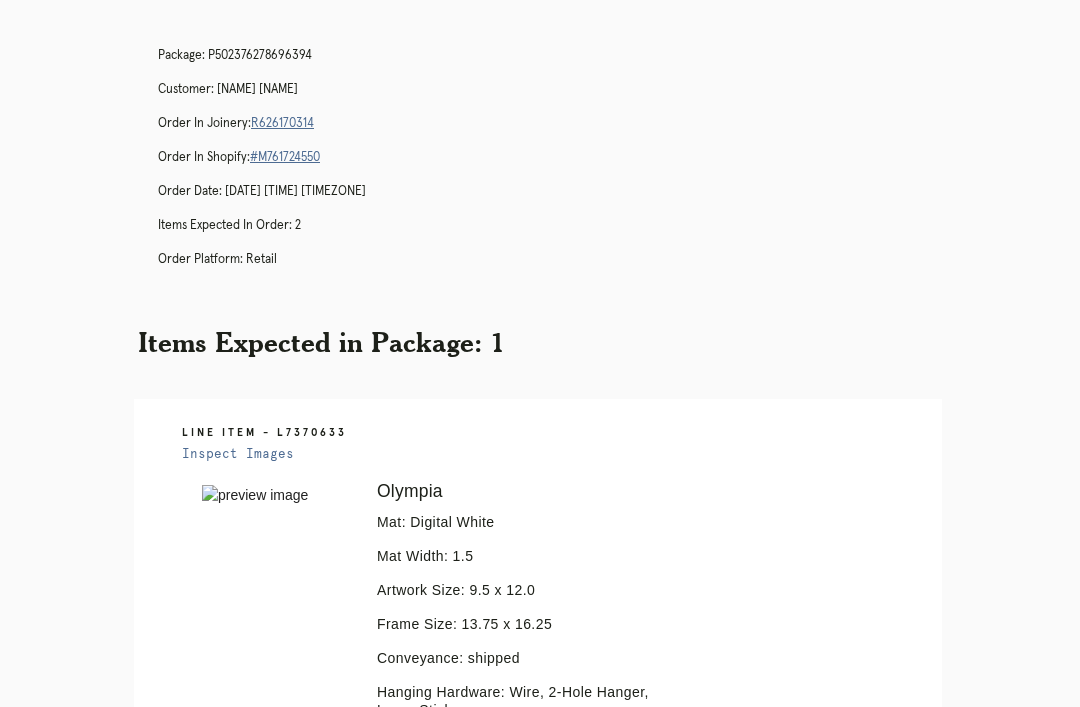 click on "Package: P502376278696394   Customer: Patricia Shaffer
Order in Joinery:
R626170314
Order in Shopify:
#M761724550
Order Date:
06/30/2025  4:13 PM EDT
Items Expected in Order: 2   Order Platform: retail" at bounding box center [560, 166] 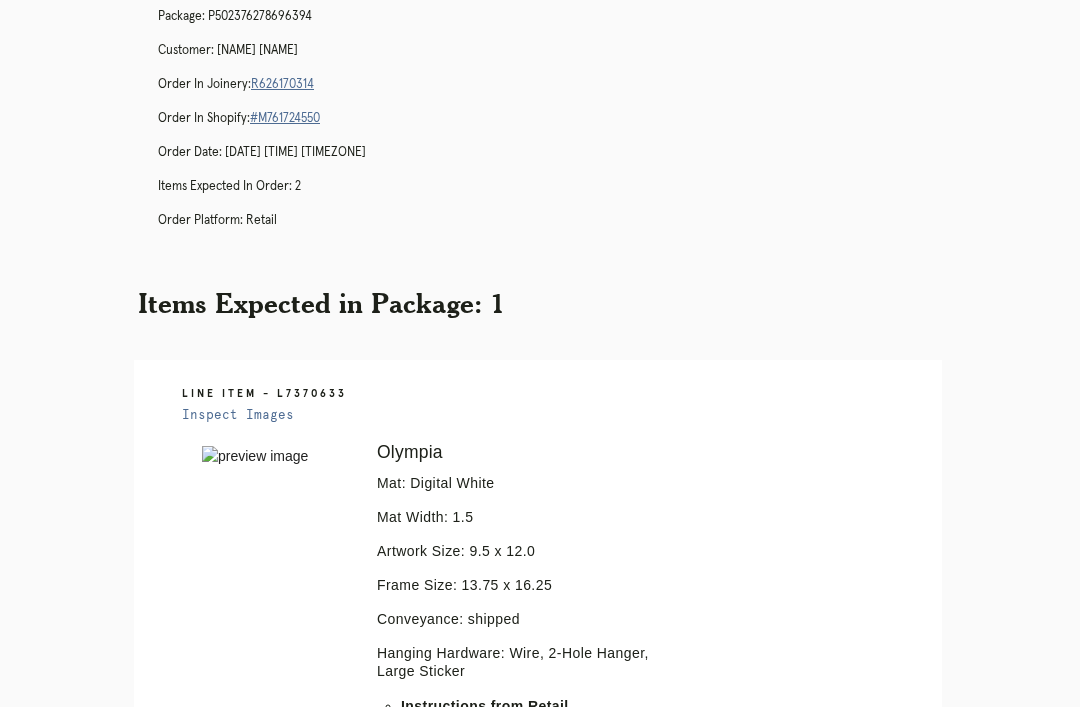 scroll, scrollTop: 126, scrollLeft: 0, axis: vertical 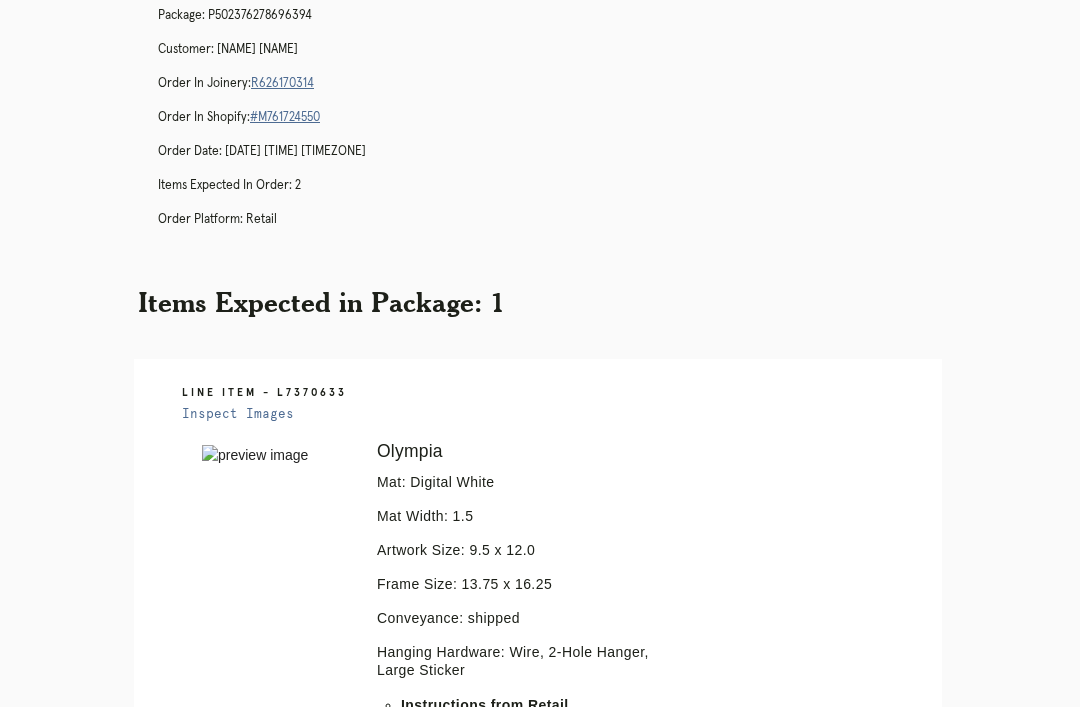 click on "Inspect Images" at bounding box center [238, 414] 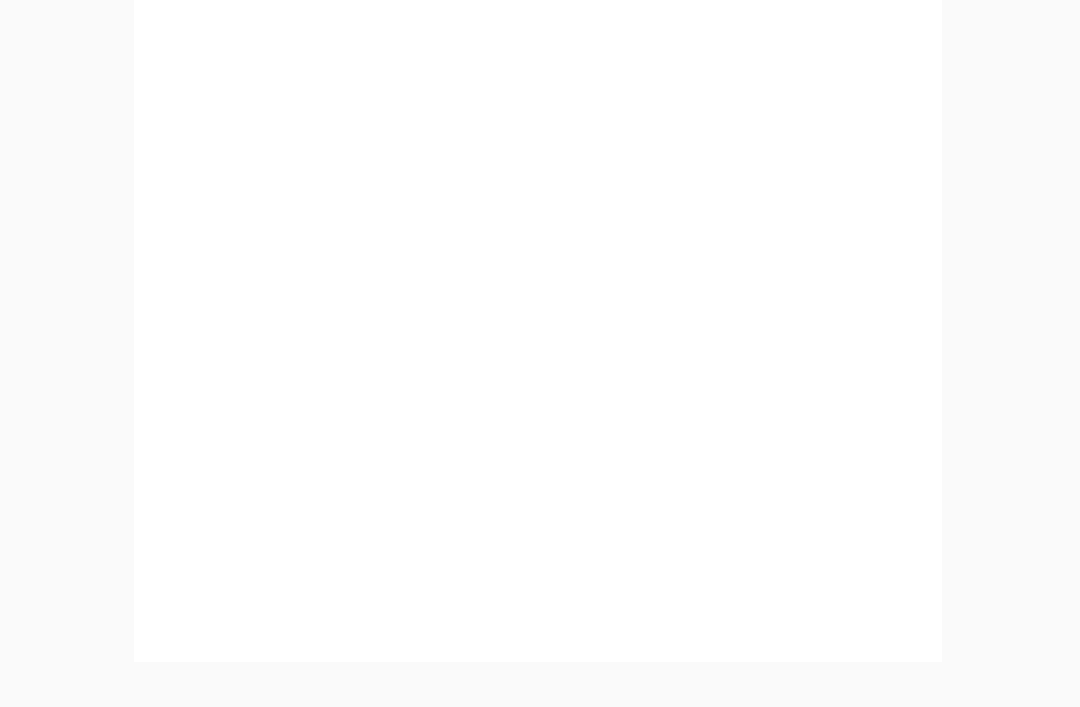 scroll, scrollTop: 928, scrollLeft: 0, axis: vertical 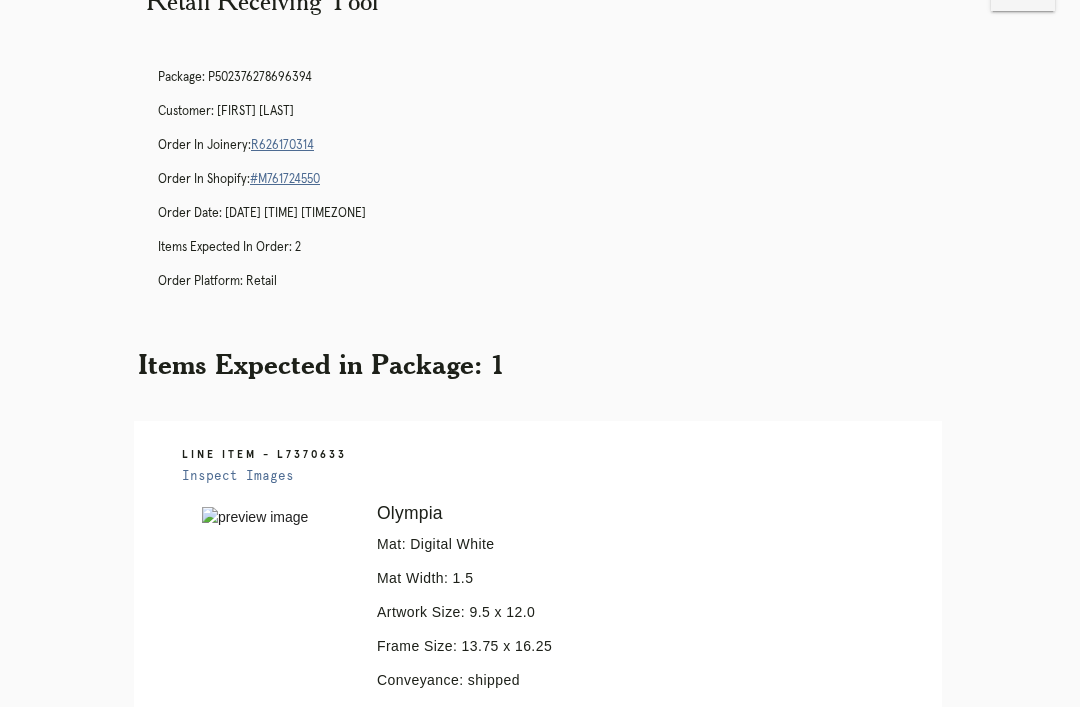 click on "menu
Orders
Receiving
Logged in as:   tai.costa@framebridge.com   14th Street
Logout" at bounding box center [540, 1118] 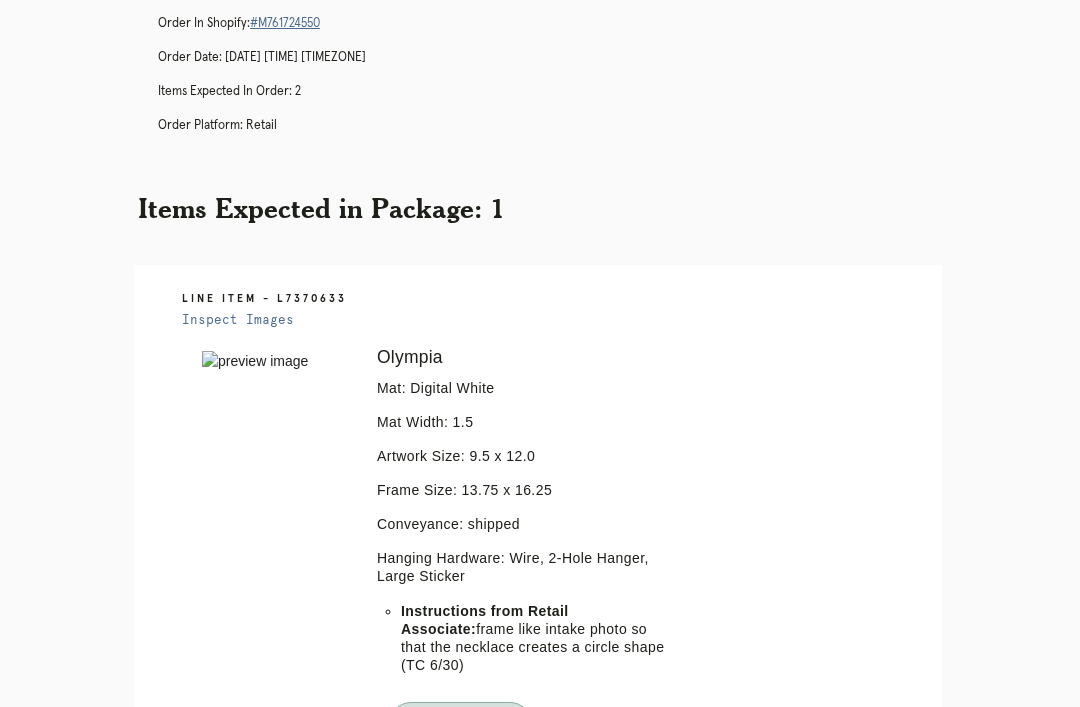 scroll, scrollTop: 0, scrollLeft: 0, axis: both 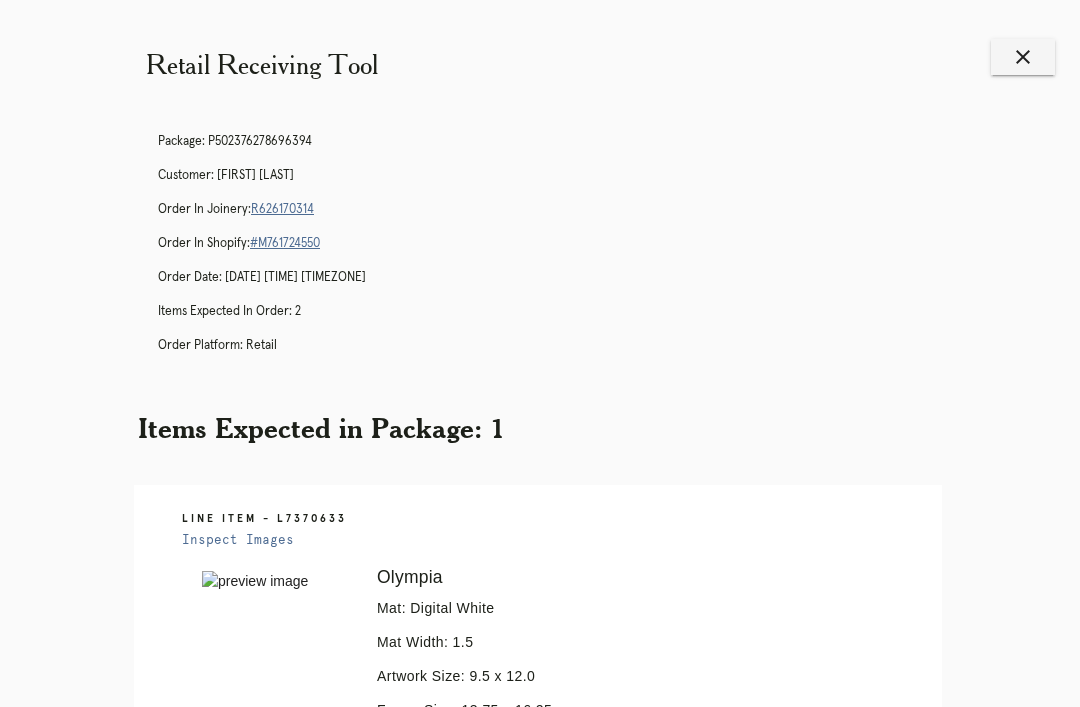 click on "close" at bounding box center [1023, 57] 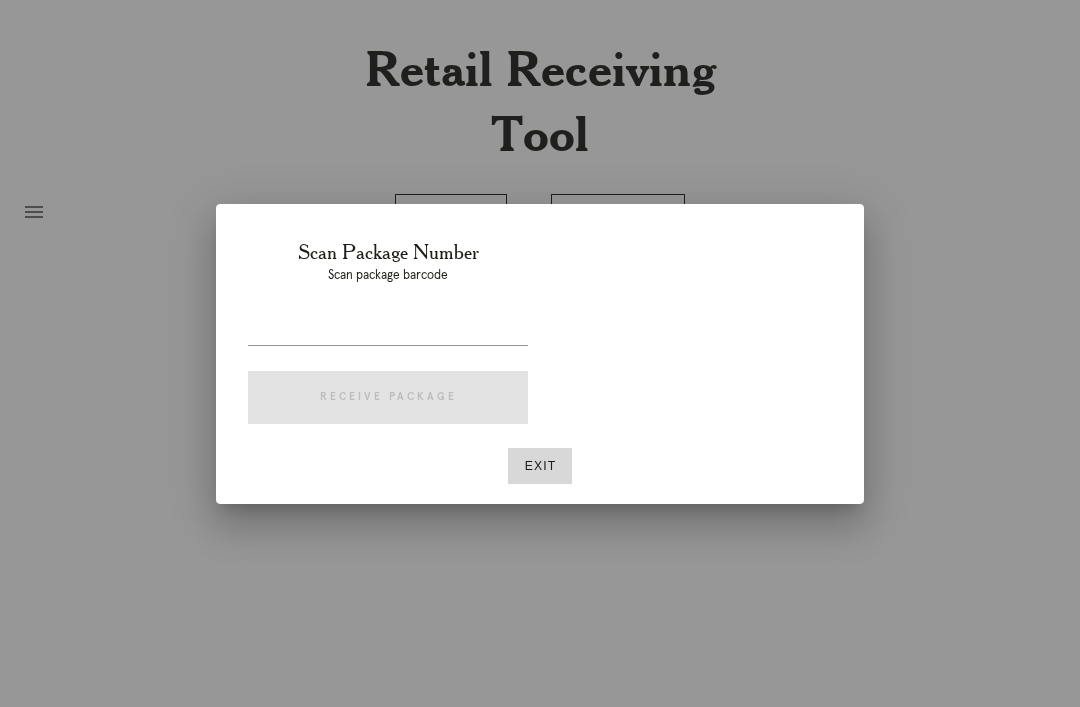 scroll, scrollTop: 0, scrollLeft: 0, axis: both 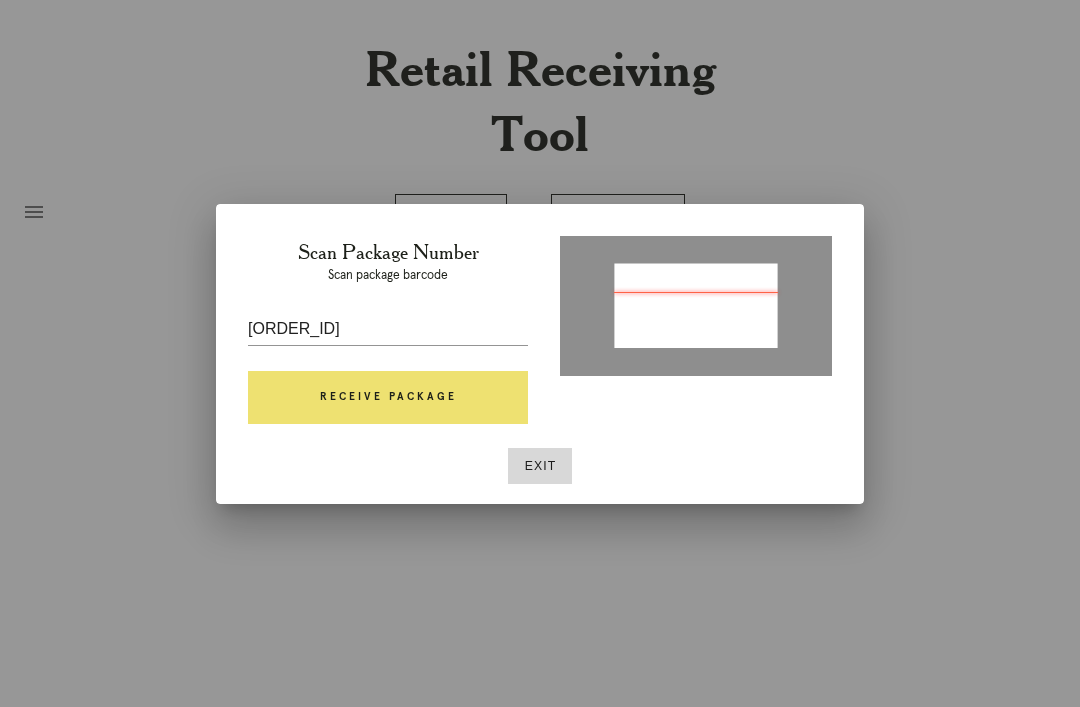 click on "Receive Package" at bounding box center (388, 398) 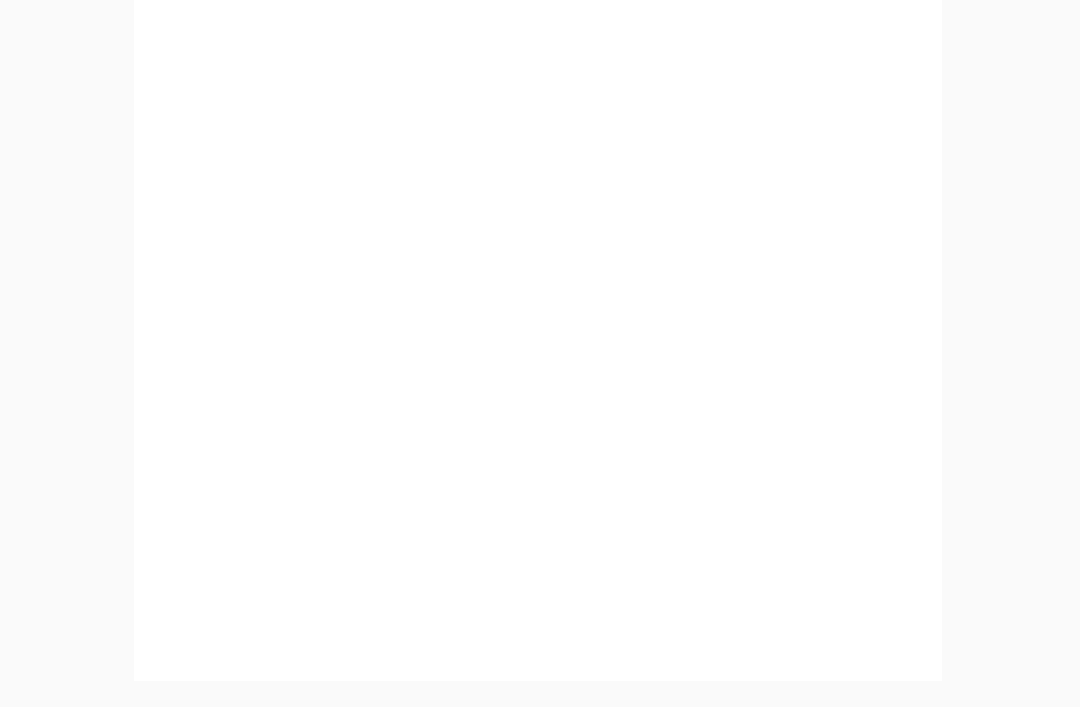scroll, scrollTop: 1034, scrollLeft: 0, axis: vertical 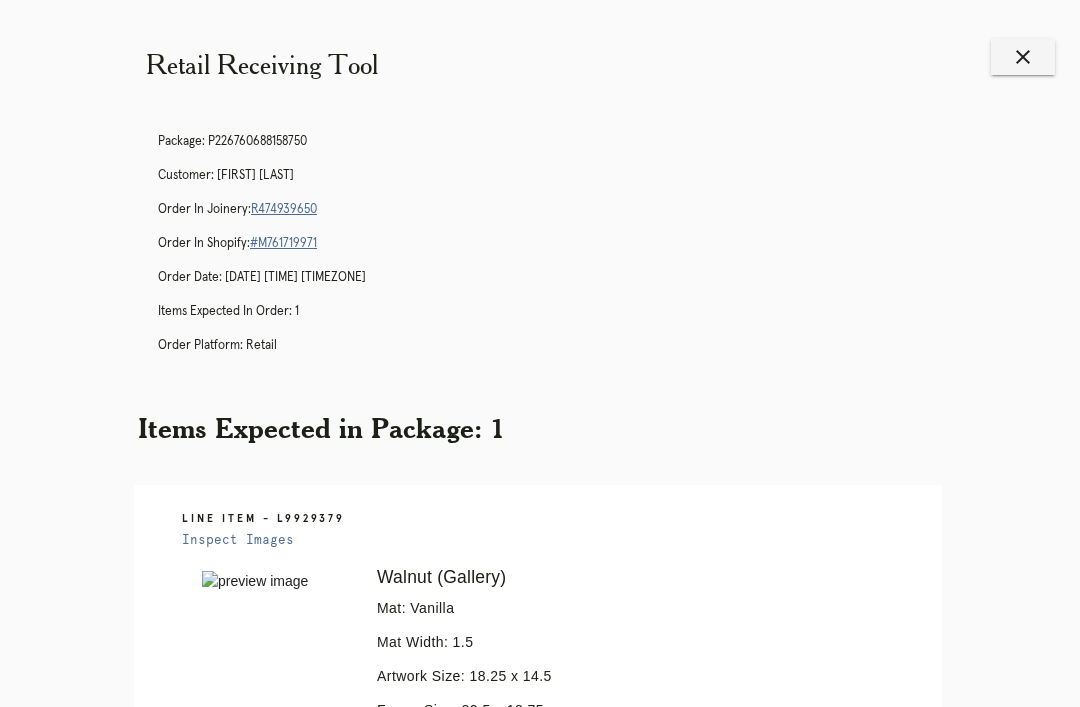 click on "close" at bounding box center (1023, 57) 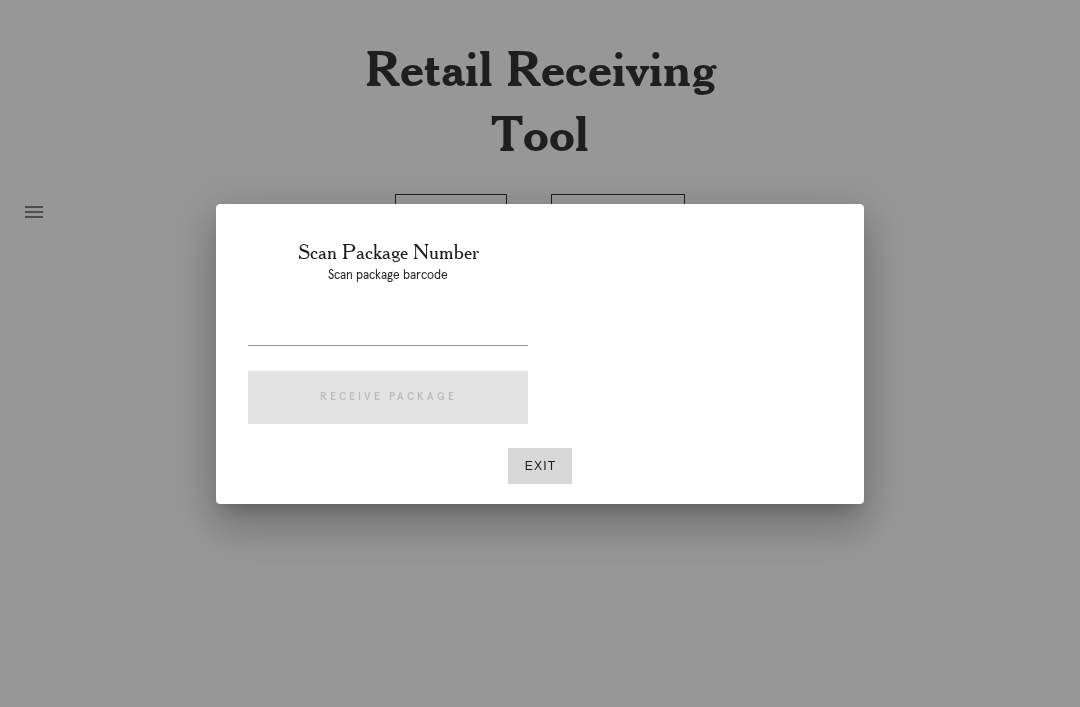 scroll, scrollTop: 0, scrollLeft: 0, axis: both 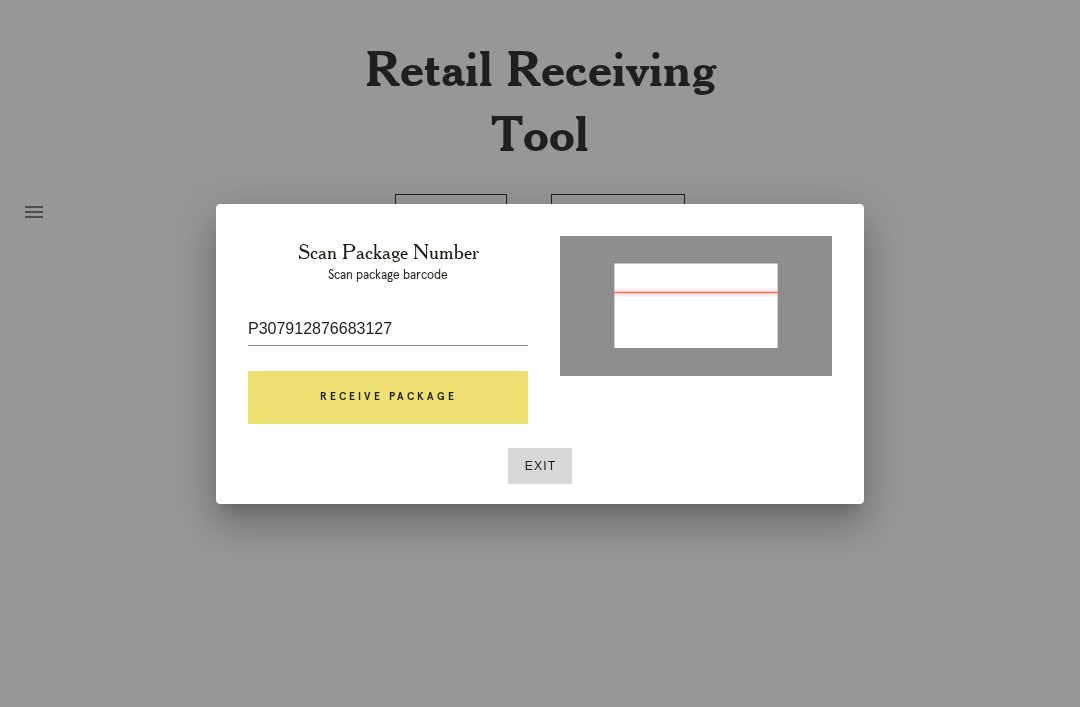 click on "Receive Package" at bounding box center (388, 398) 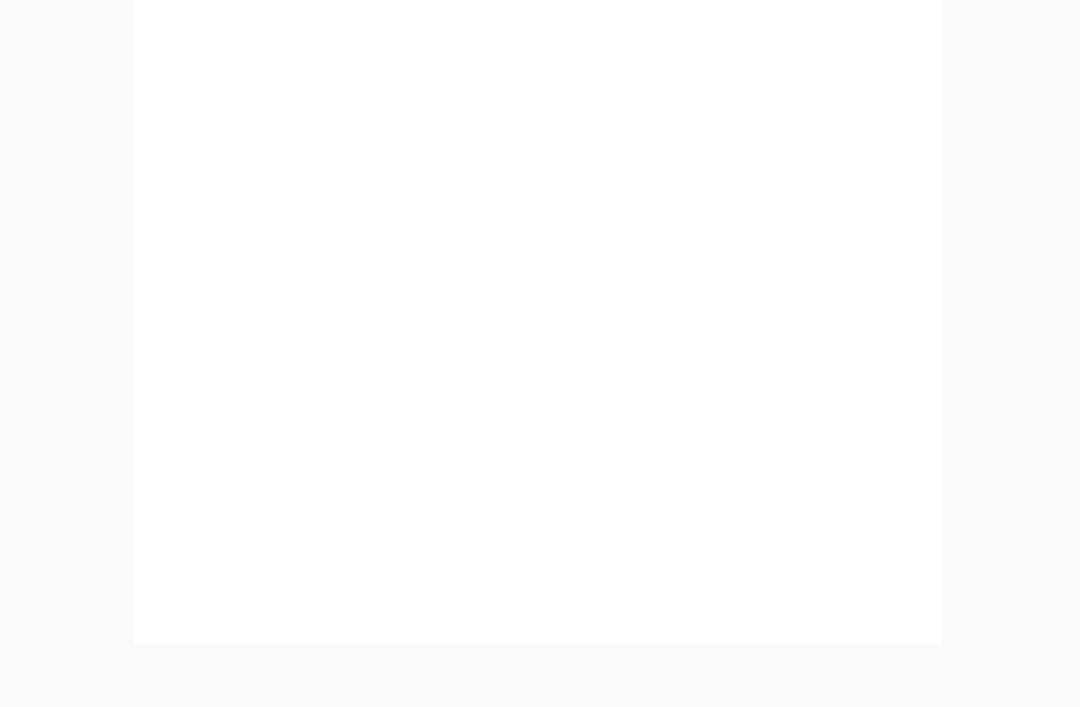 scroll, scrollTop: 1012, scrollLeft: 0, axis: vertical 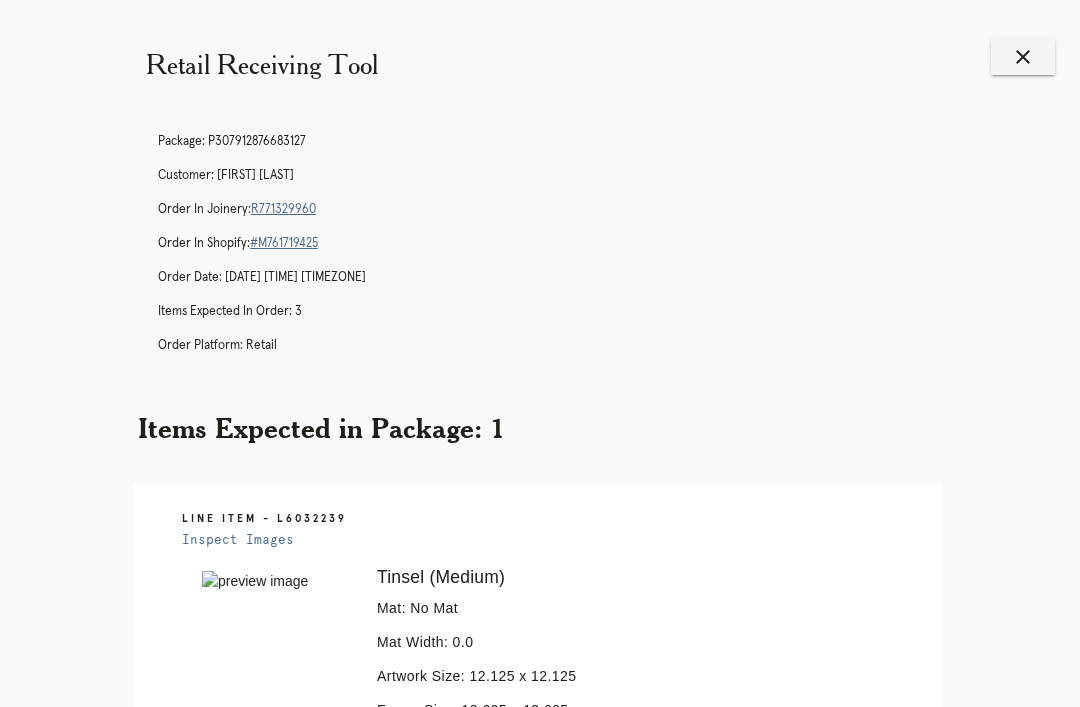 click on "close" at bounding box center (1023, 57) 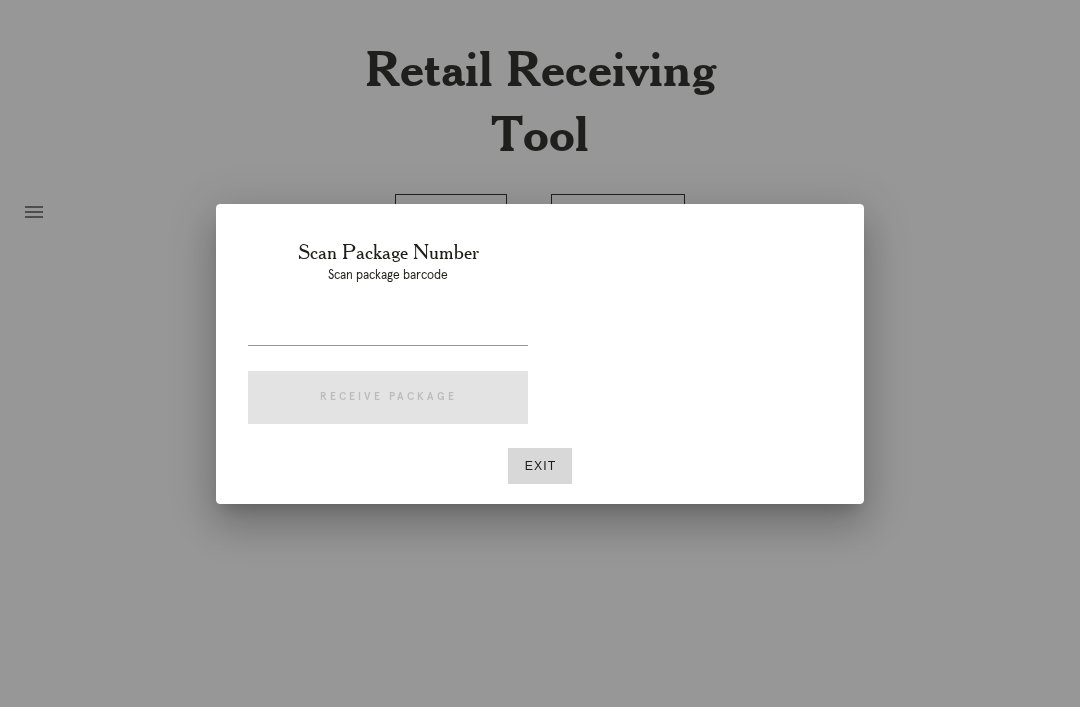 scroll, scrollTop: 0, scrollLeft: 0, axis: both 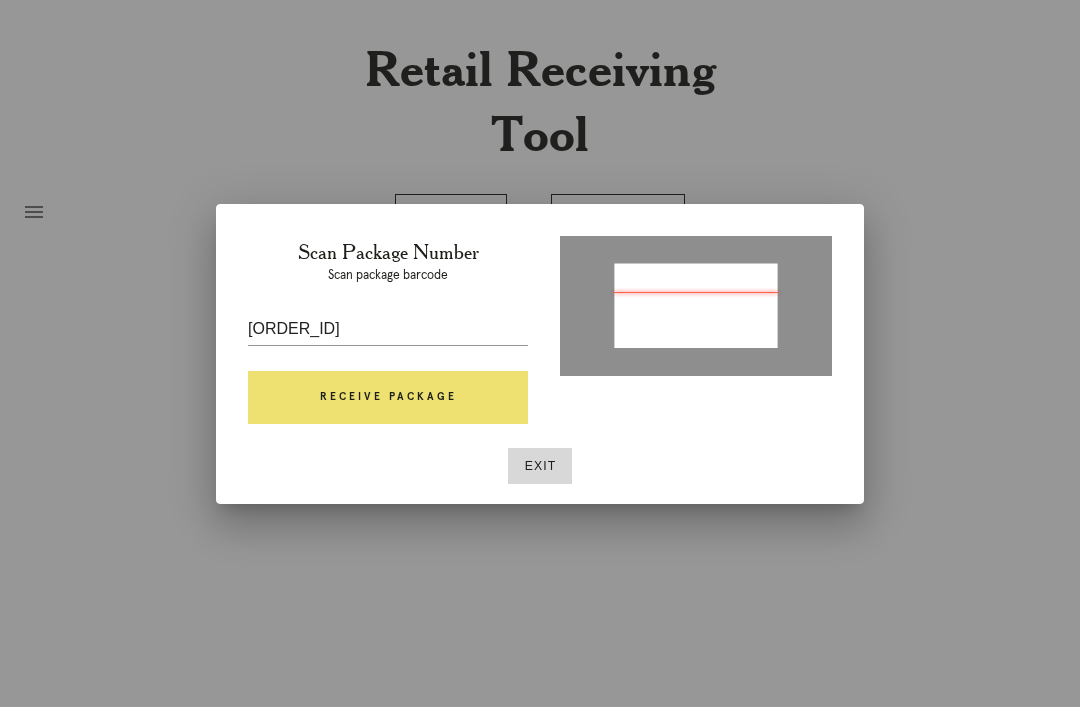 click on "Receive Package" at bounding box center [388, 398] 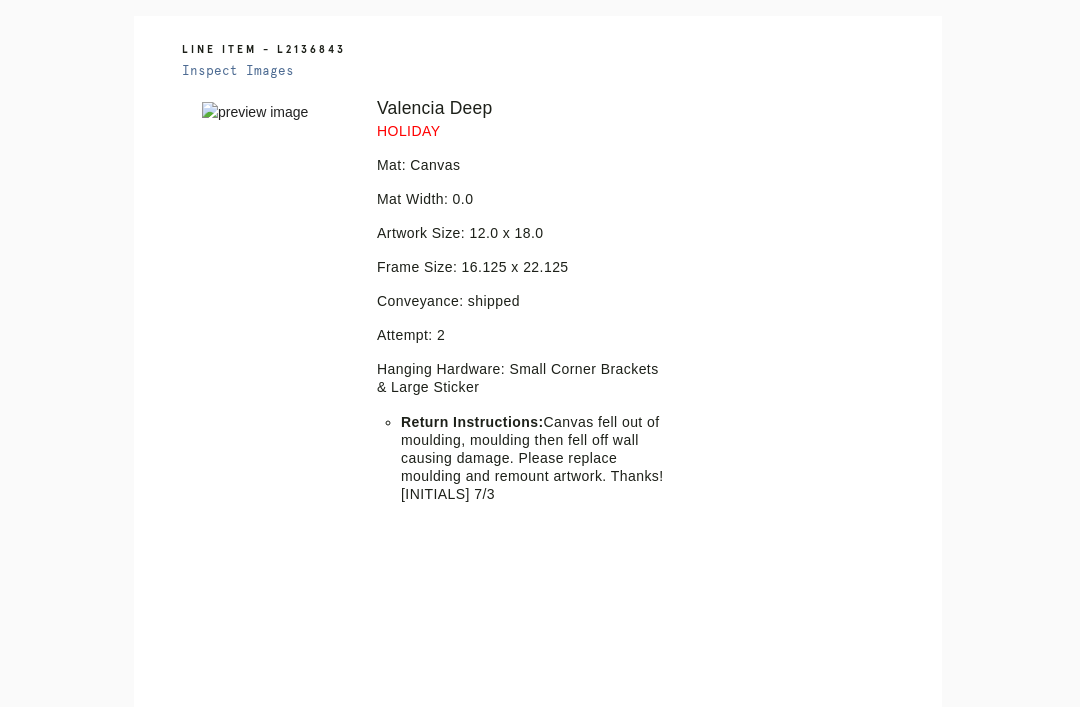 scroll, scrollTop: 474, scrollLeft: 0, axis: vertical 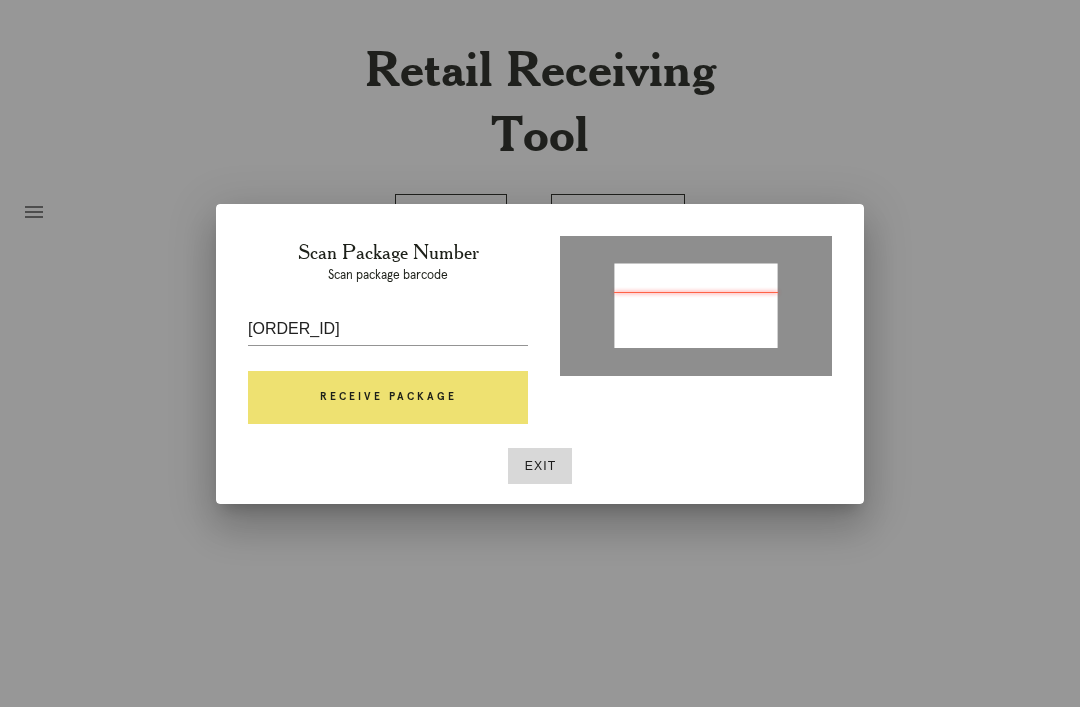 click on "Receive Package" at bounding box center [388, 398] 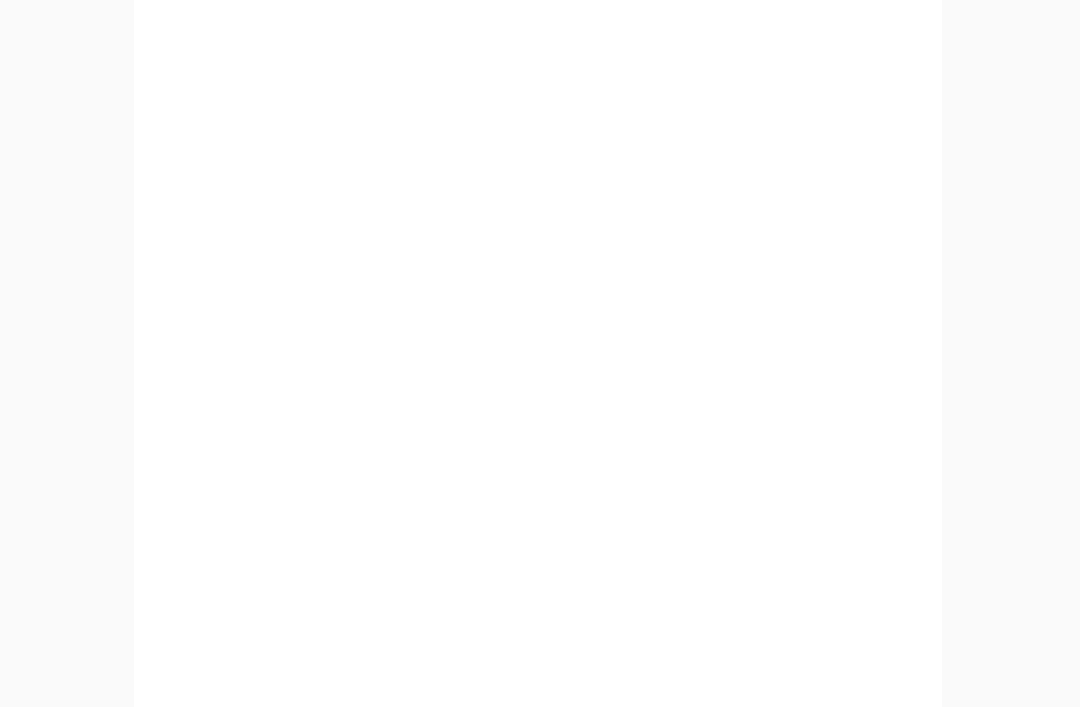 scroll, scrollTop: 1006, scrollLeft: 0, axis: vertical 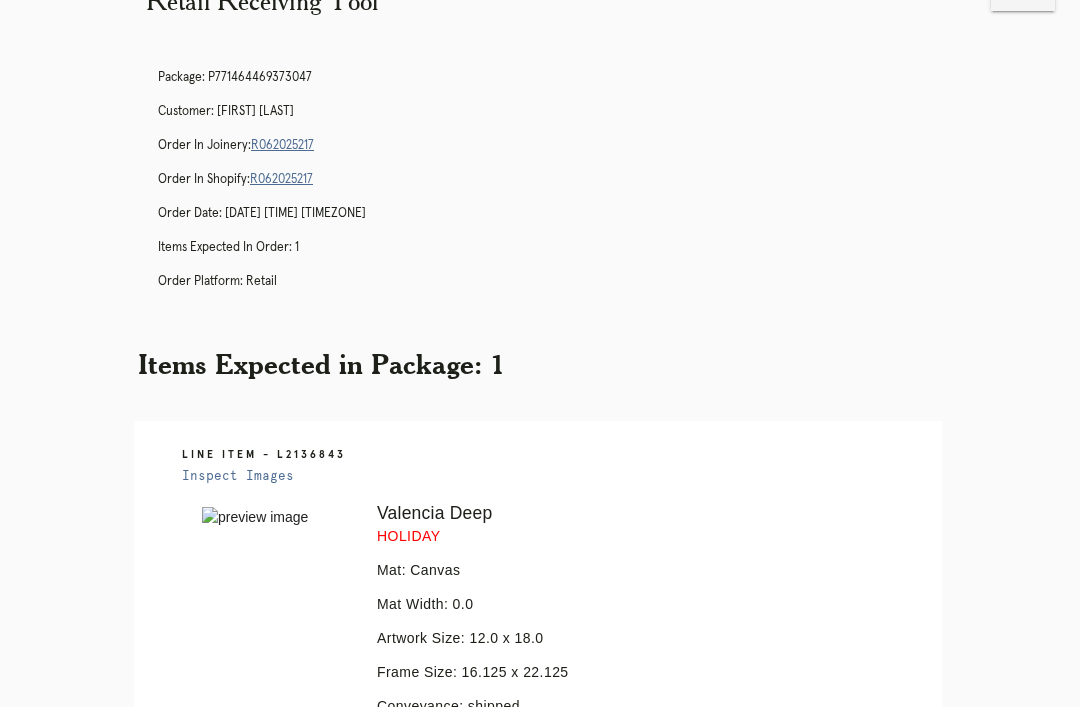 click on "Receiving" at bounding box center [618, 1196] 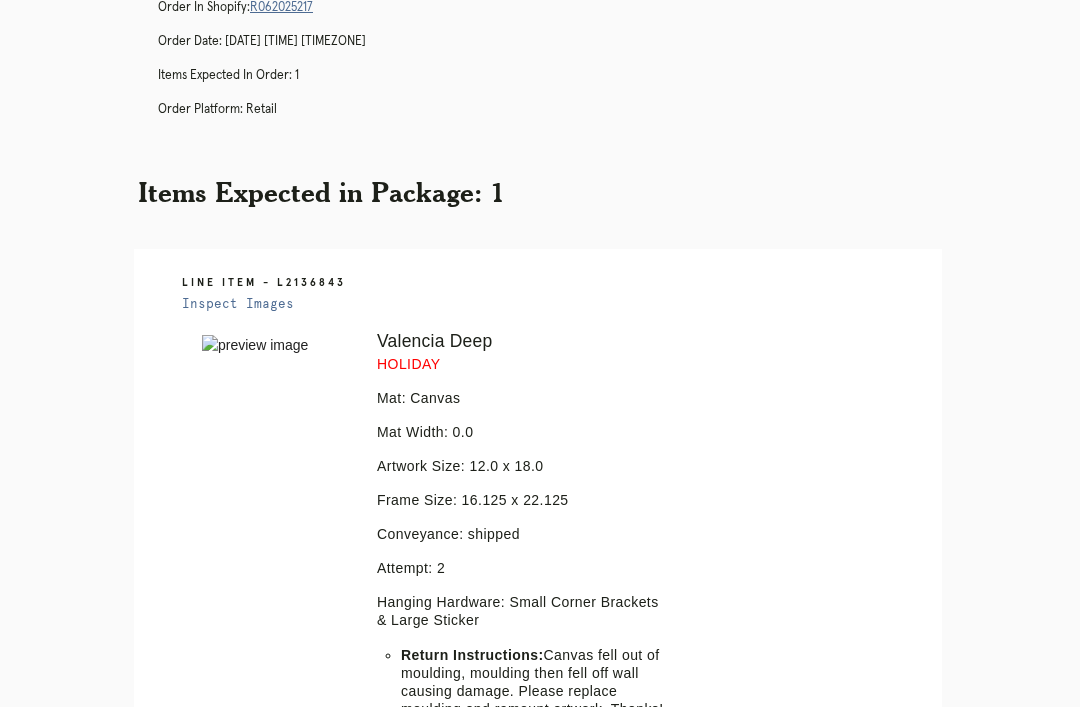 scroll, scrollTop: 0, scrollLeft: 0, axis: both 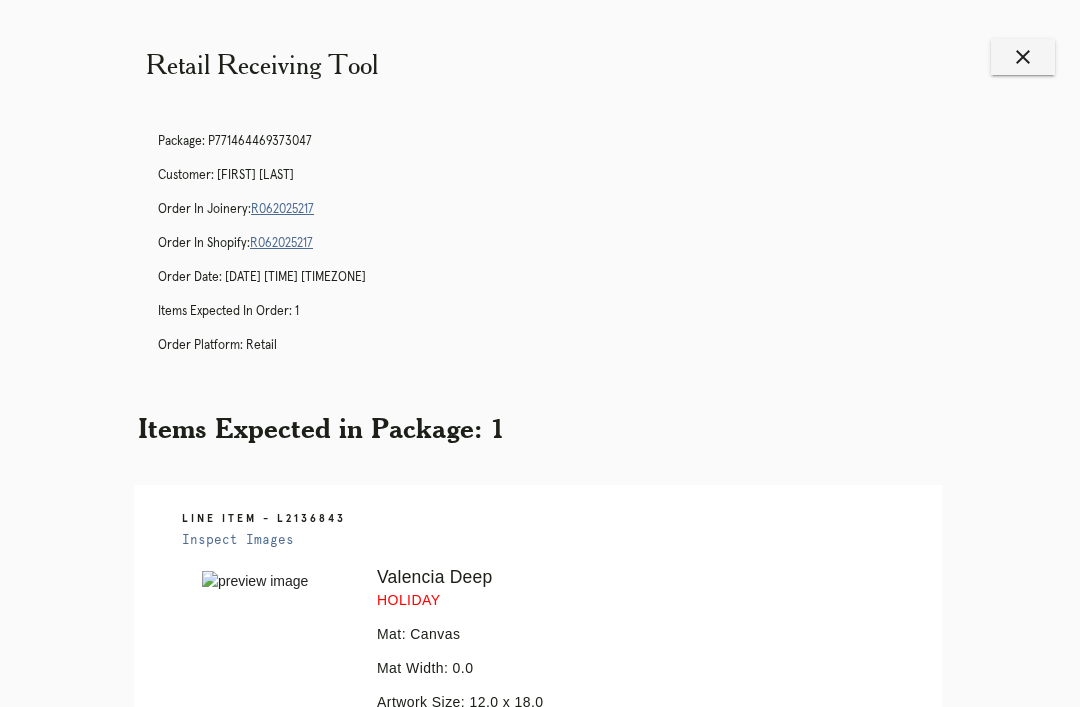 click on "close" at bounding box center (1023, 57) 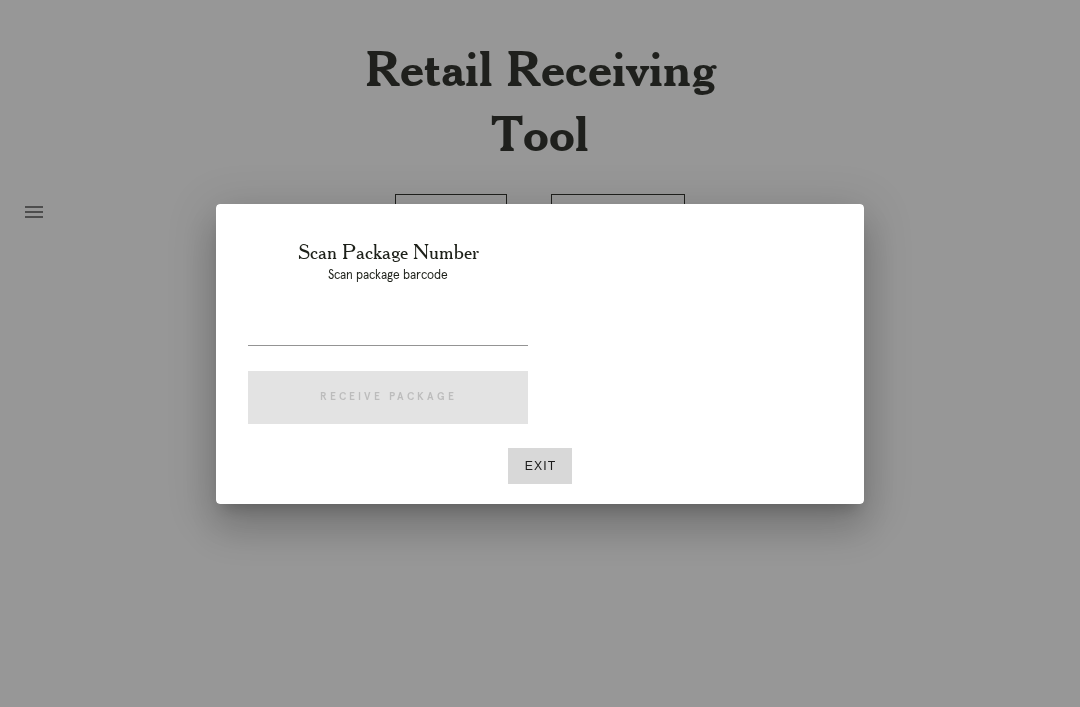 scroll, scrollTop: 0, scrollLeft: 0, axis: both 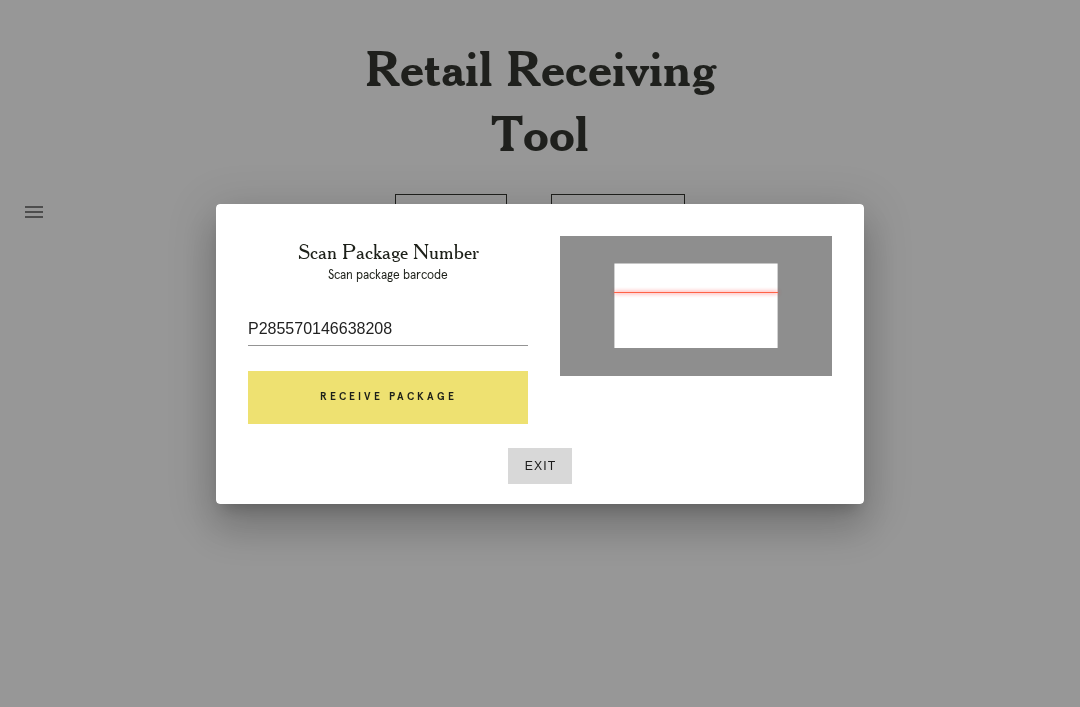 click on "Receive Package" at bounding box center [388, 398] 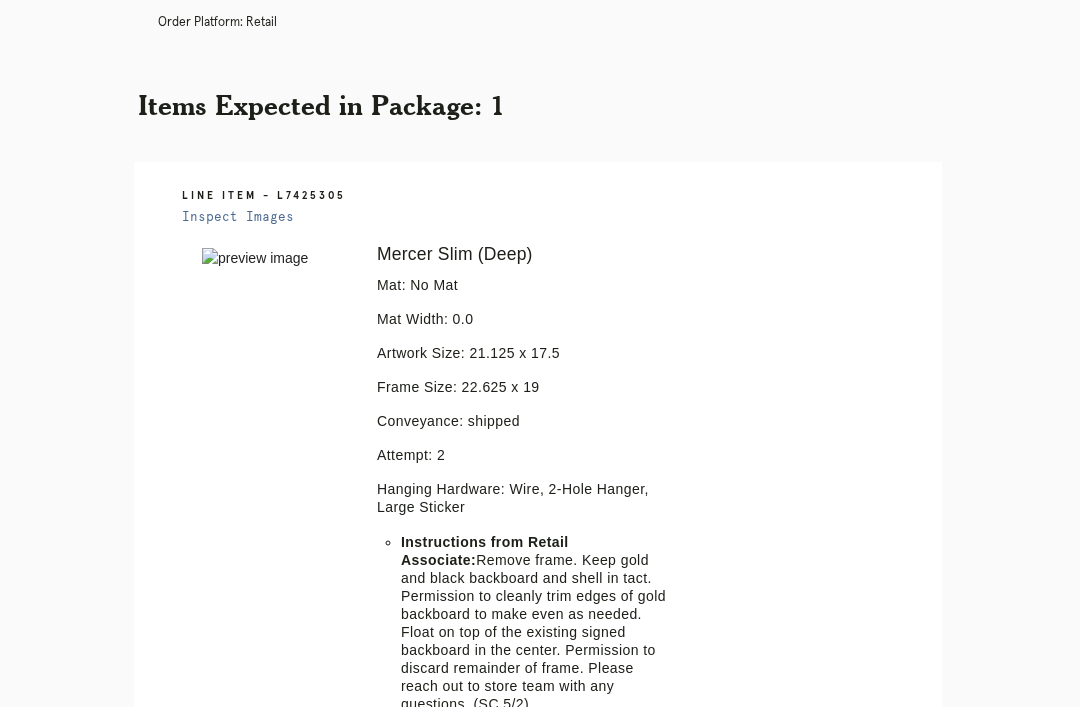 scroll, scrollTop: 324, scrollLeft: 0, axis: vertical 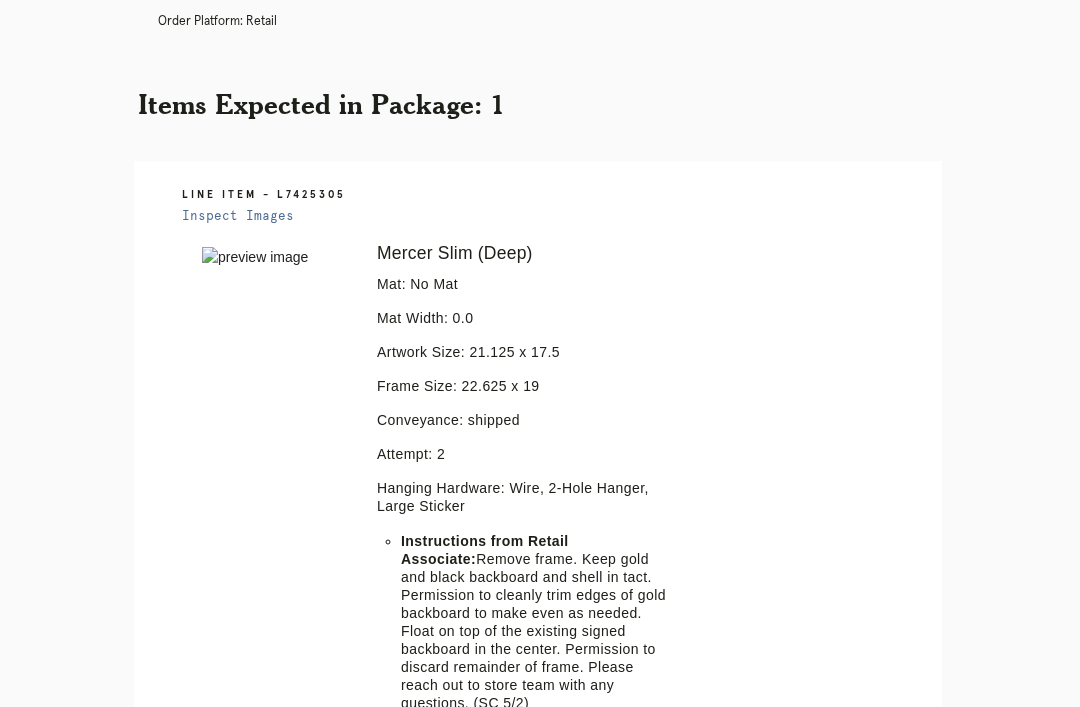 click on "Inspect Images" at bounding box center [238, 216] 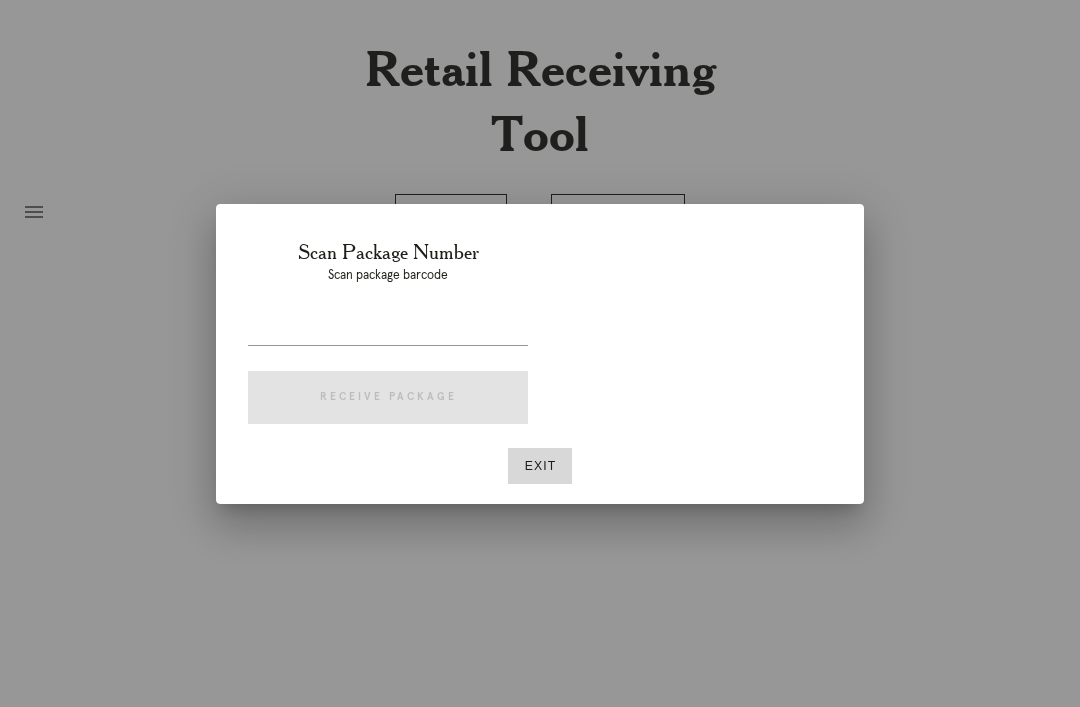 scroll, scrollTop: 0, scrollLeft: 0, axis: both 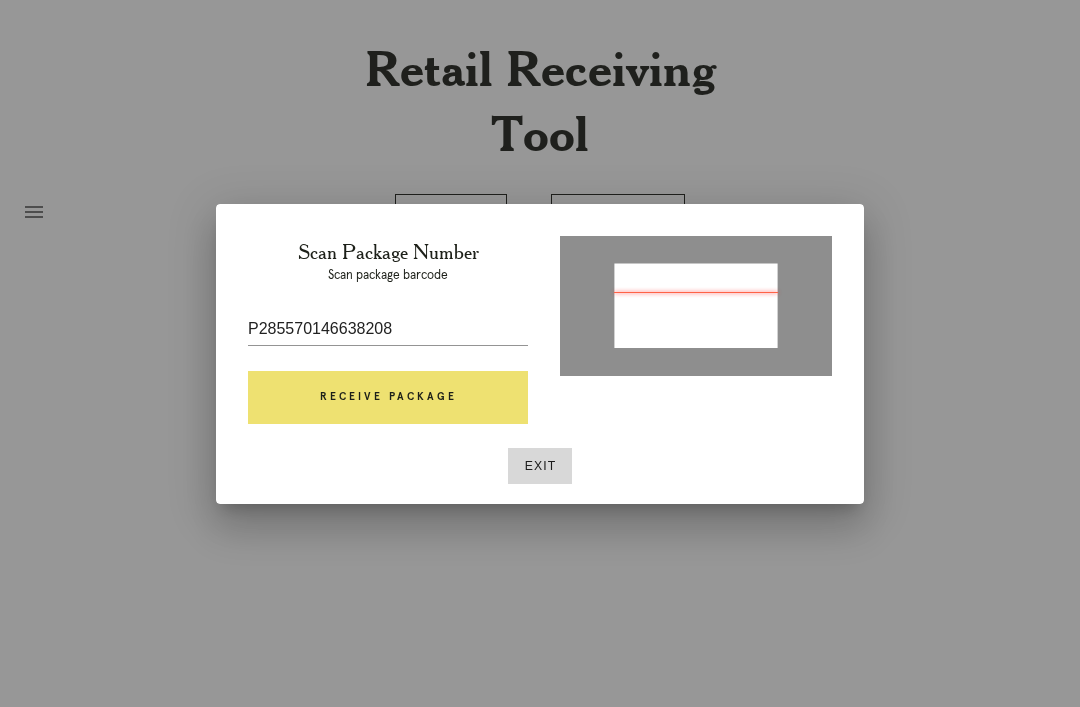 click on "Receive Package" at bounding box center (388, 398) 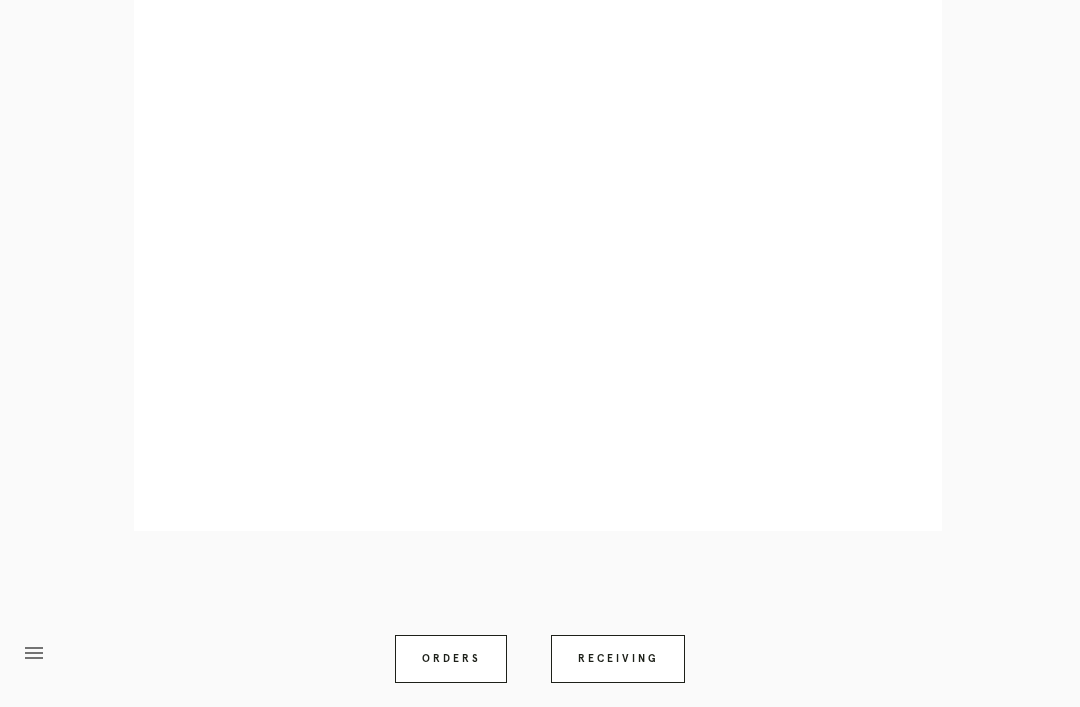 scroll, scrollTop: 1190, scrollLeft: 0, axis: vertical 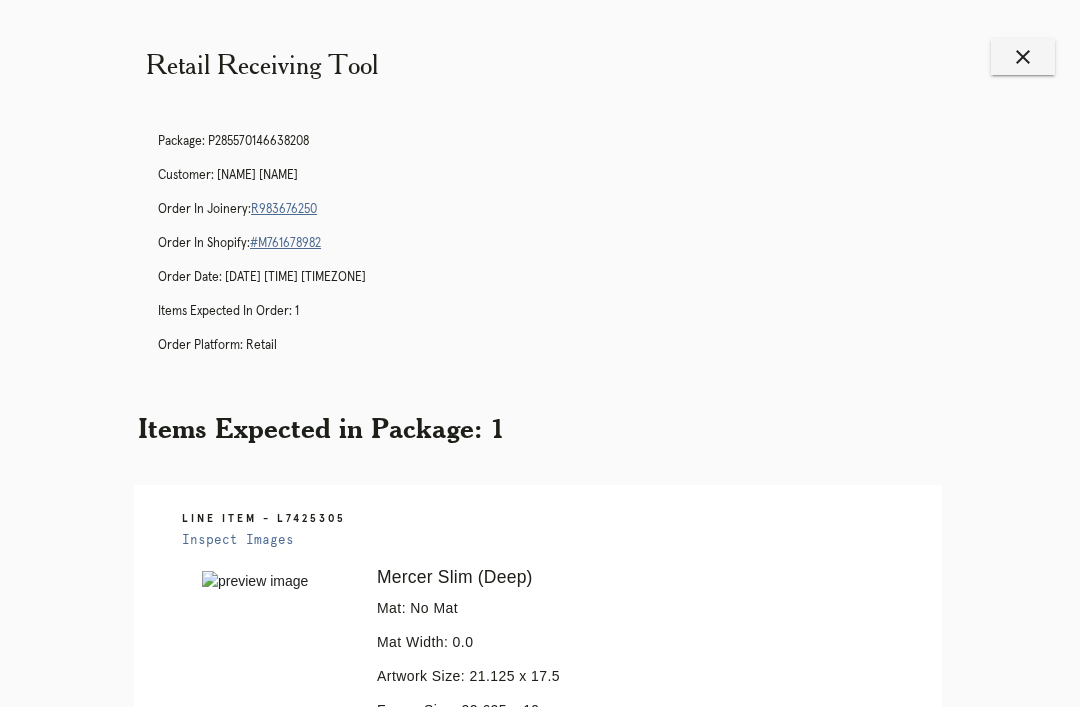click on "close" at bounding box center (1023, 57) 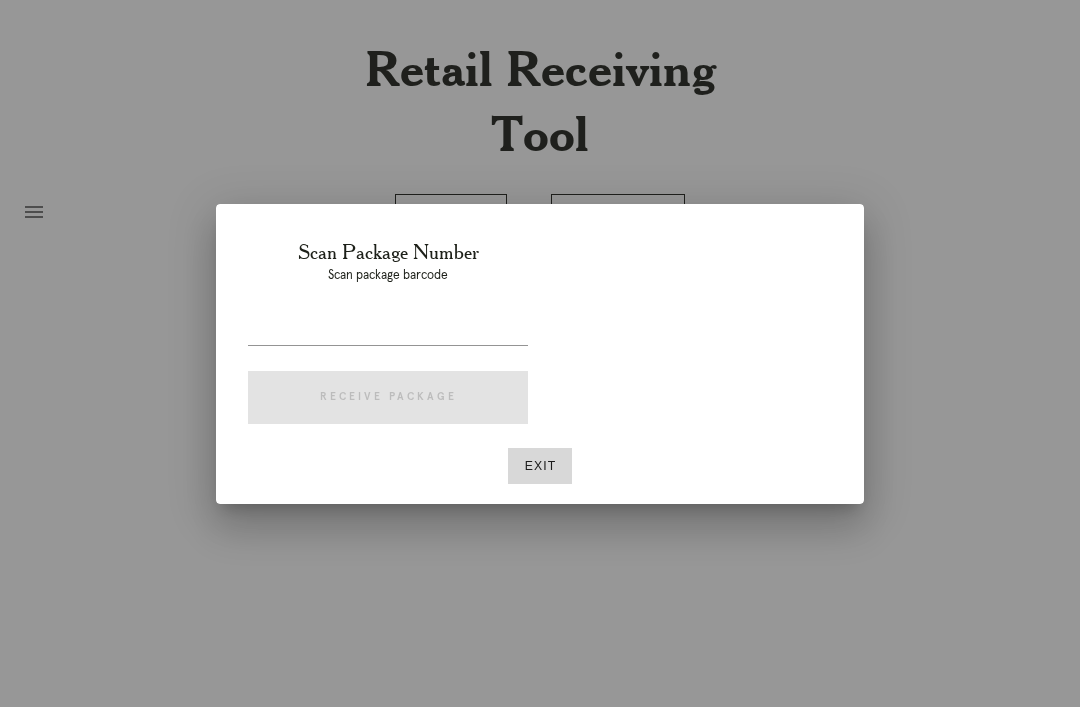 scroll, scrollTop: 0, scrollLeft: 0, axis: both 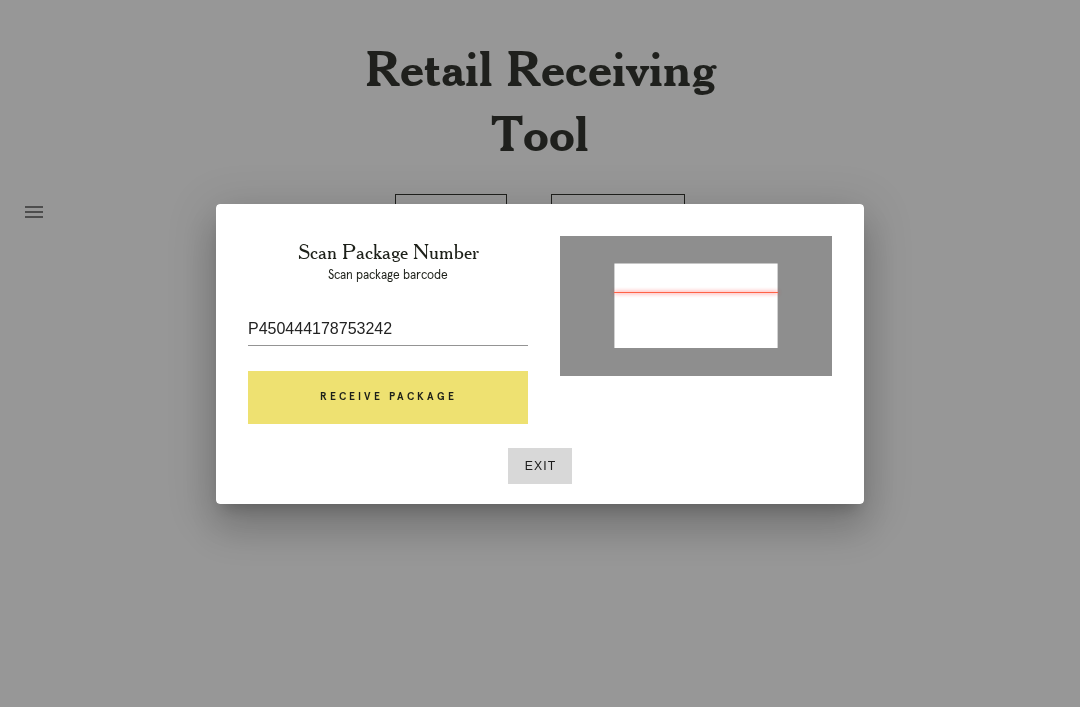 click on "Receive Package" at bounding box center (388, 398) 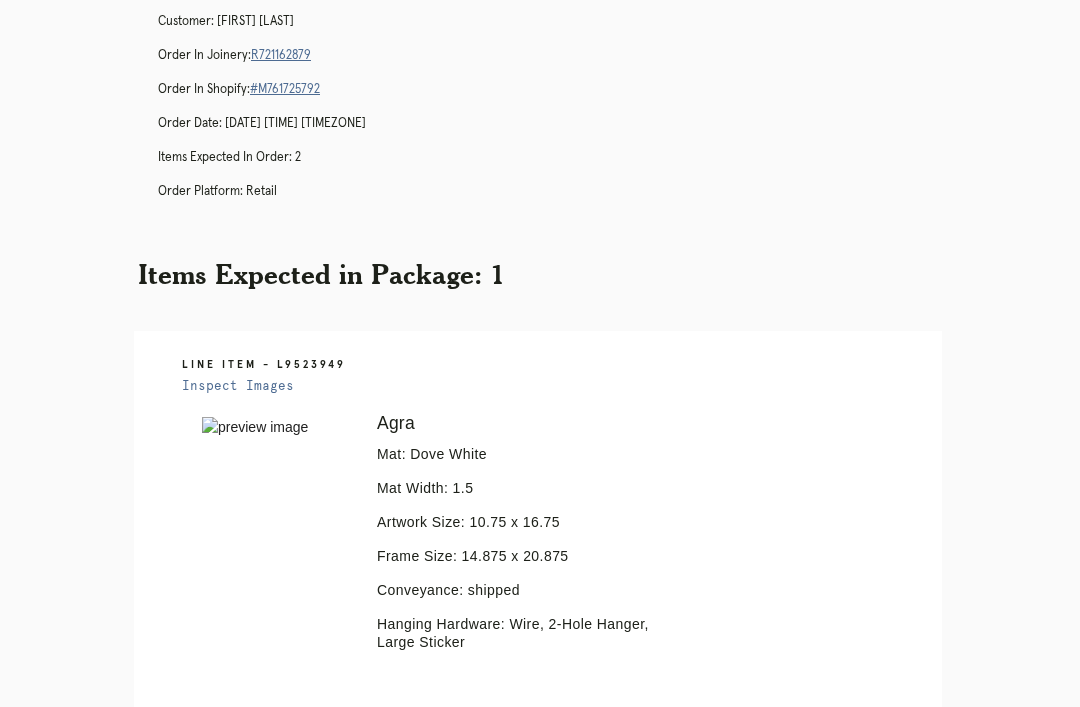 scroll, scrollTop: 155, scrollLeft: 0, axis: vertical 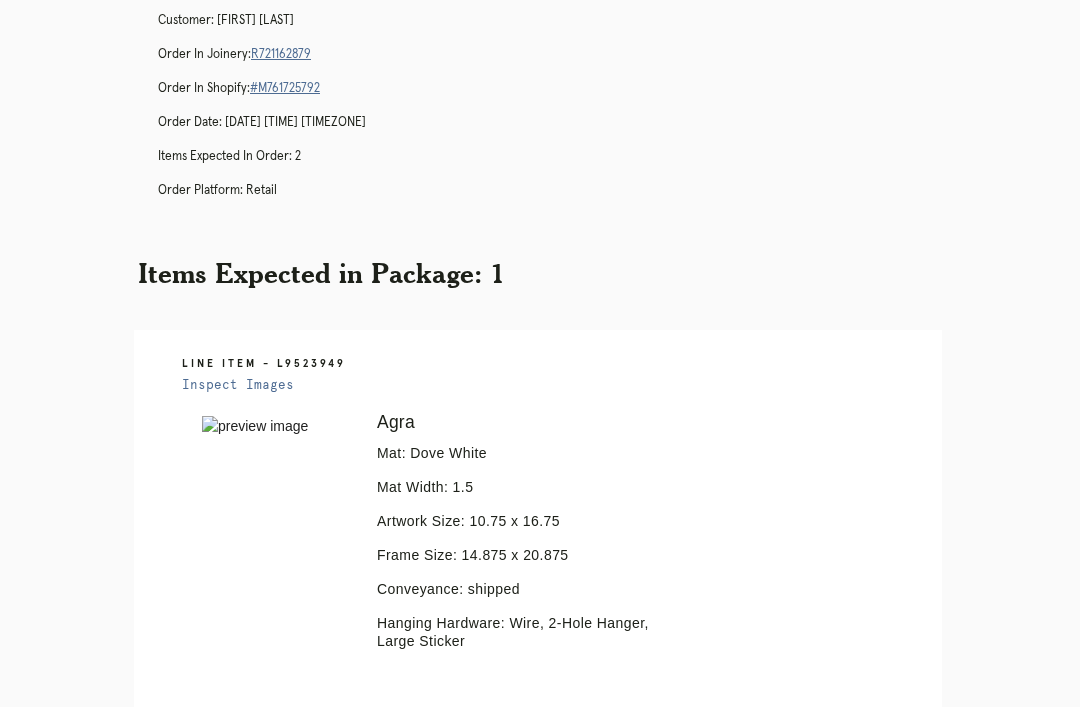 click on "Inspect Images" at bounding box center (238, 385) 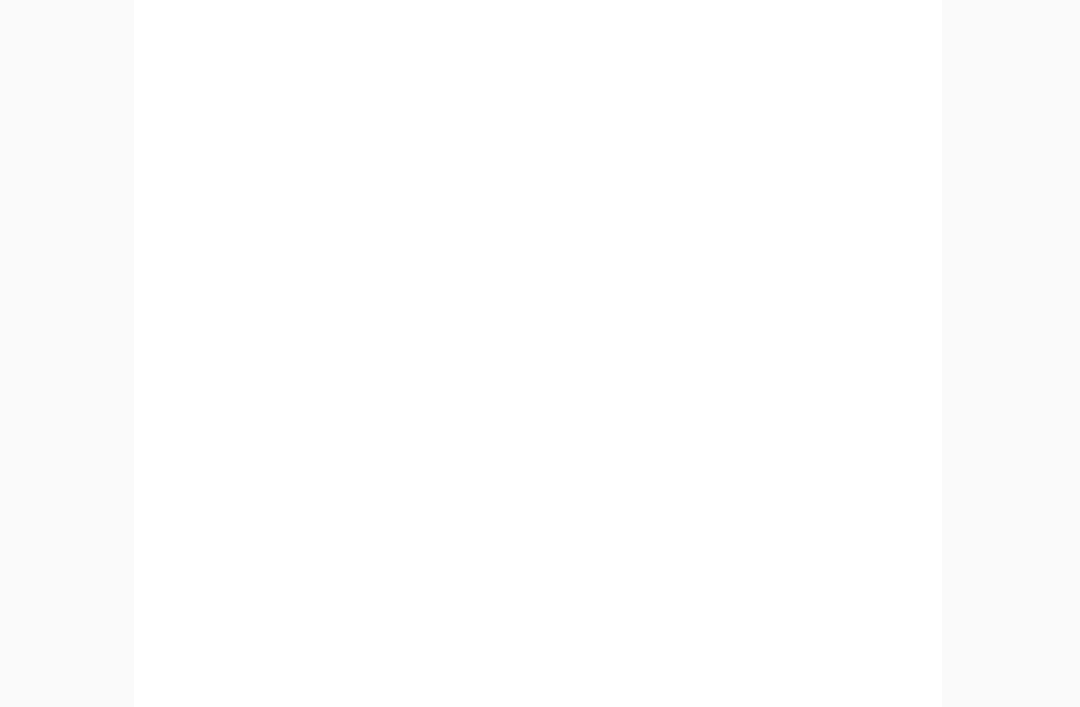 scroll, scrollTop: 858, scrollLeft: 0, axis: vertical 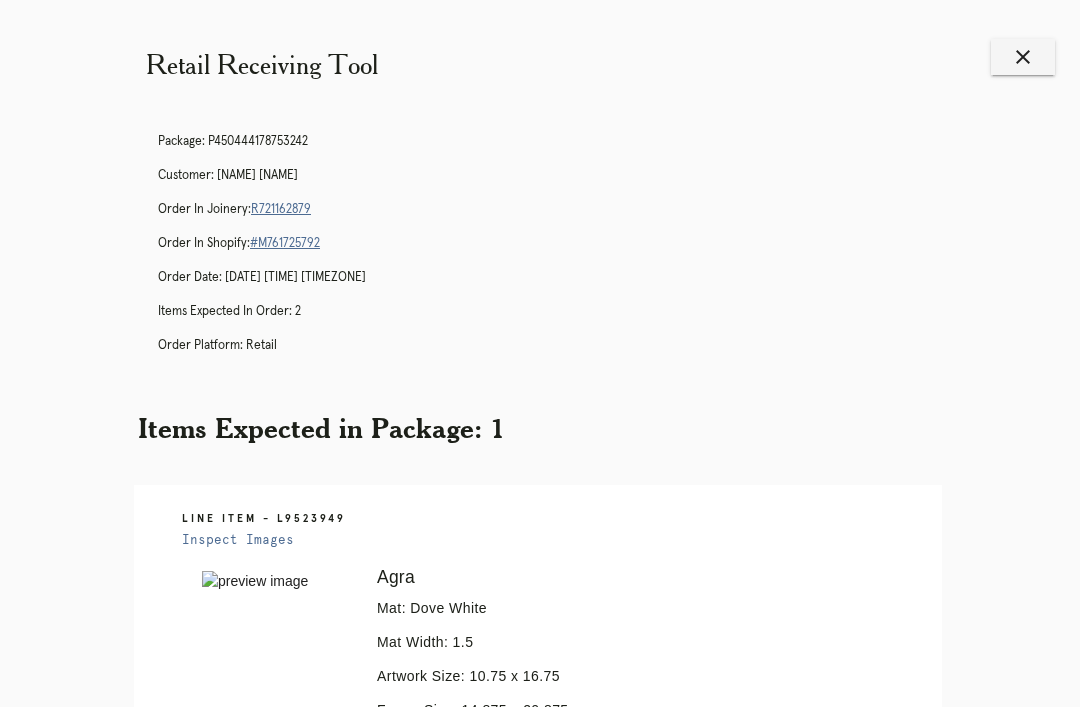 click on "close" at bounding box center [1023, 57] 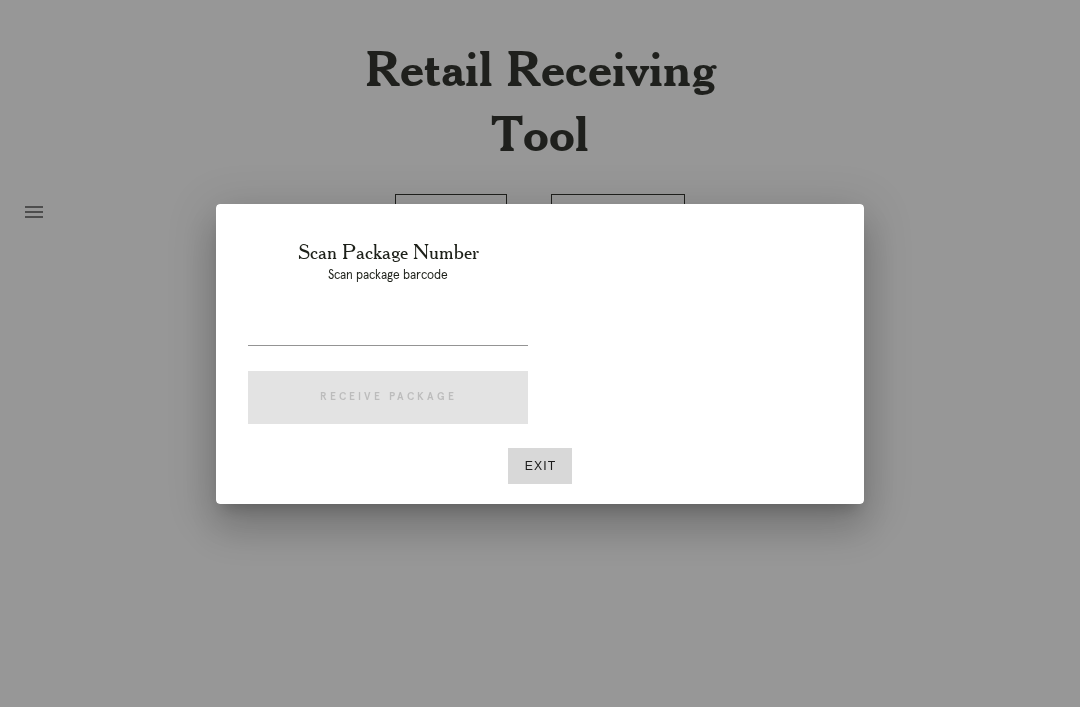 scroll, scrollTop: 0, scrollLeft: 0, axis: both 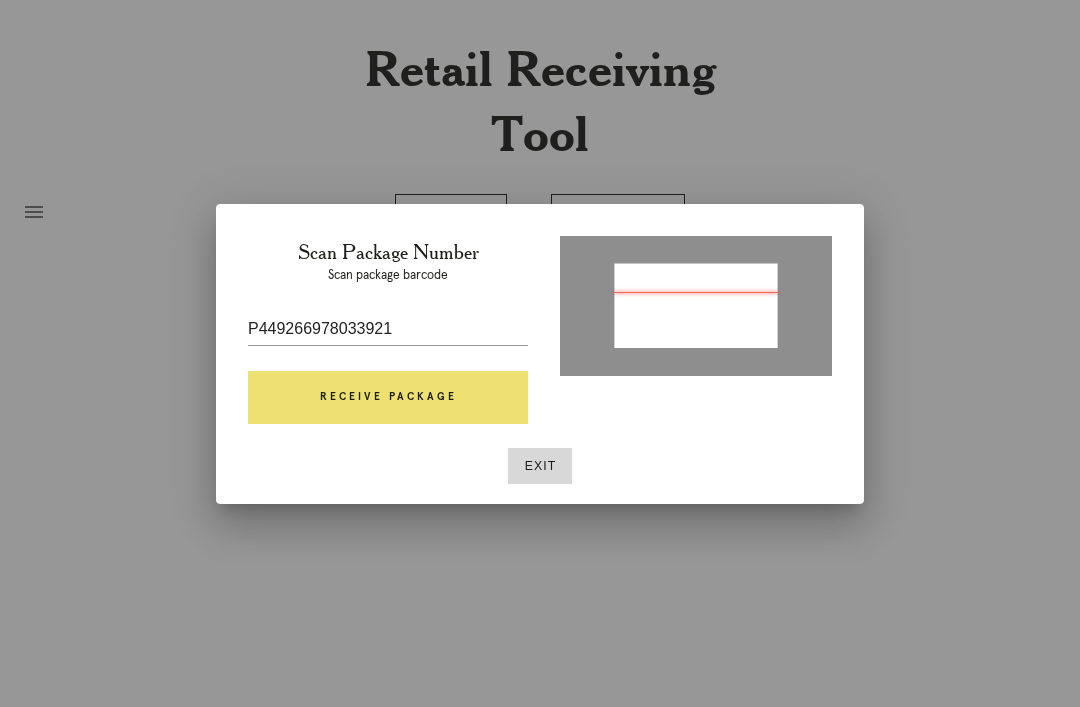 click on "Receive Package" at bounding box center [388, 398] 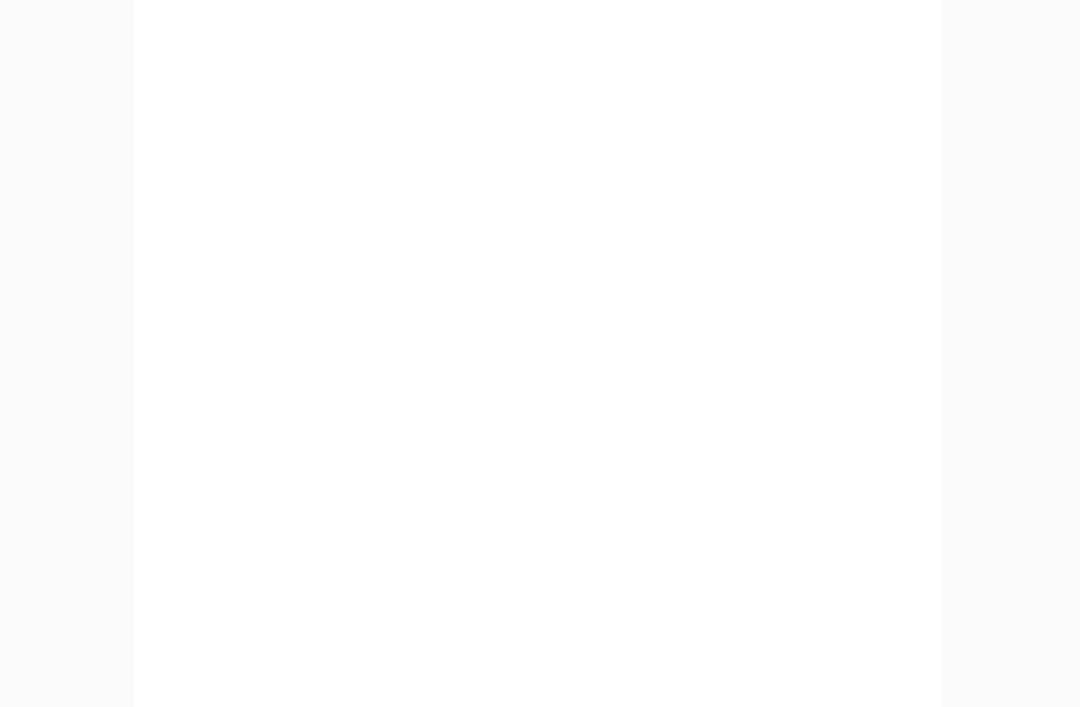 scroll, scrollTop: 858, scrollLeft: 0, axis: vertical 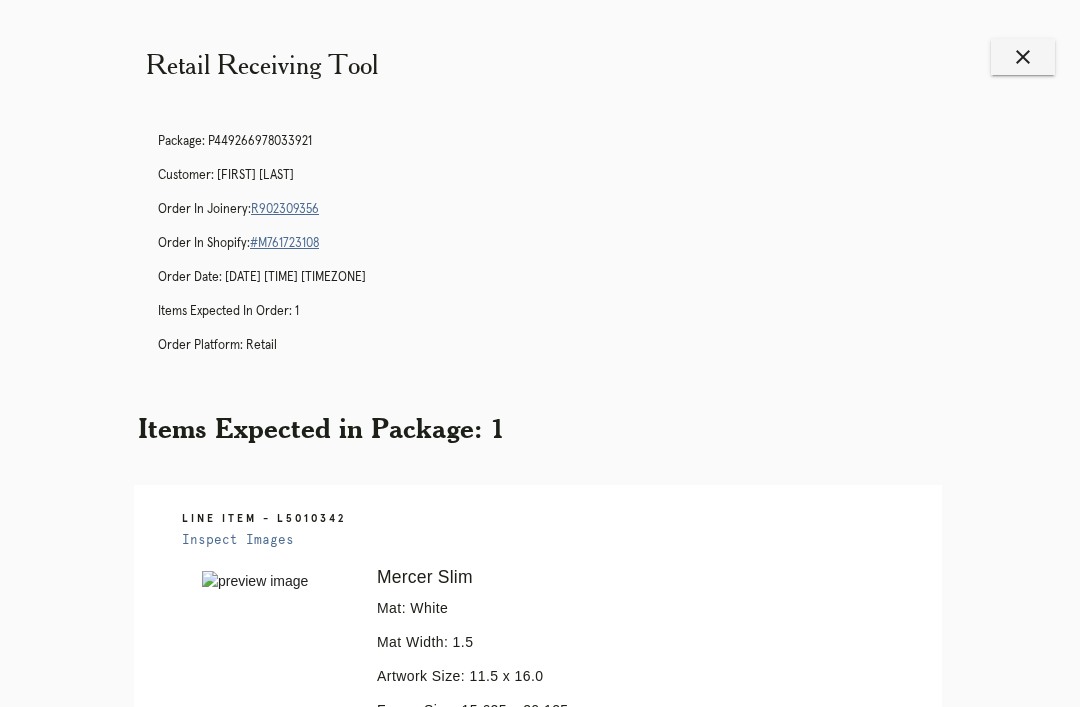 click on "close" at bounding box center (1023, 57) 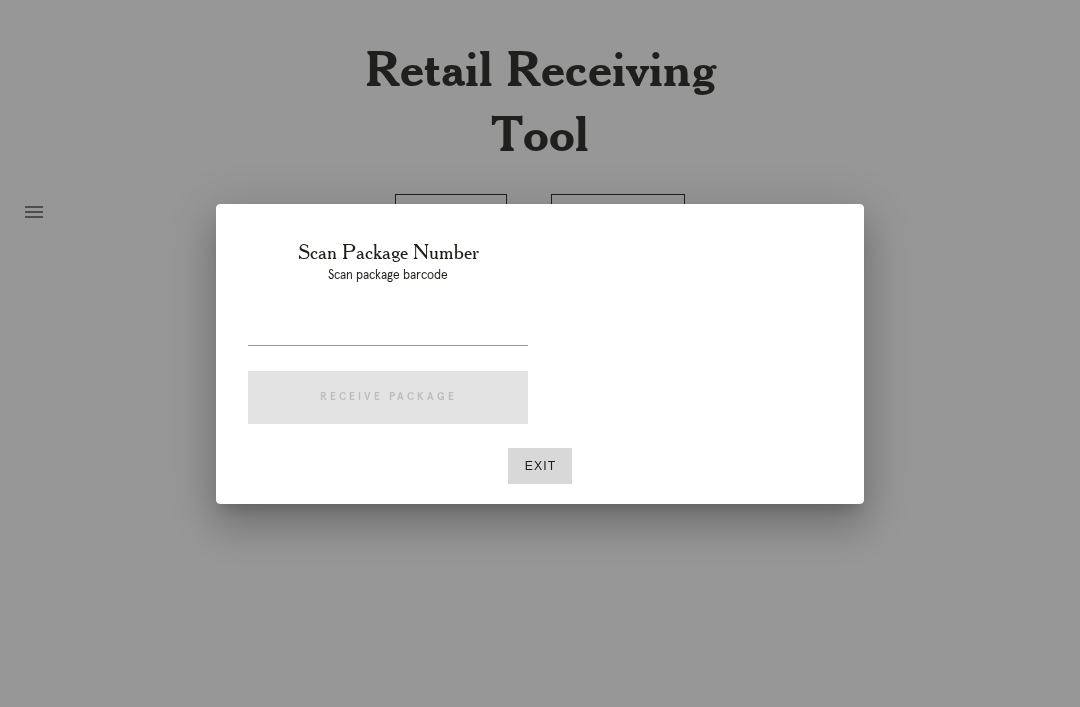 scroll, scrollTop: 0, scrollLeft: 0, axis: both 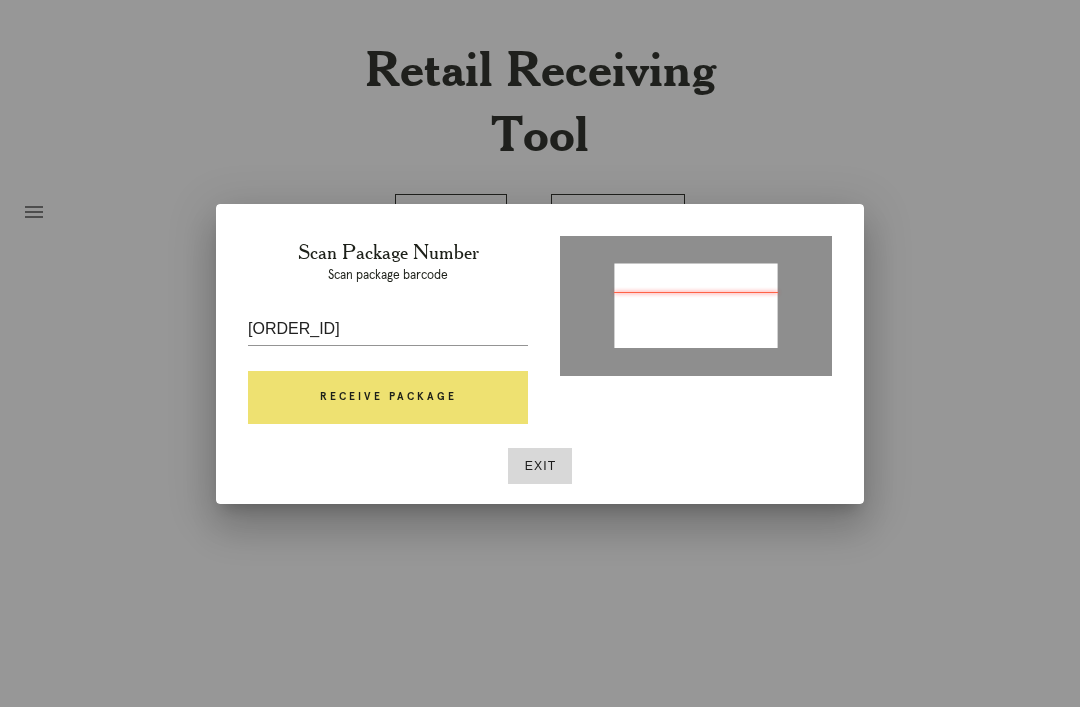 click on "Receive Package" at bounding box center (388, 398) 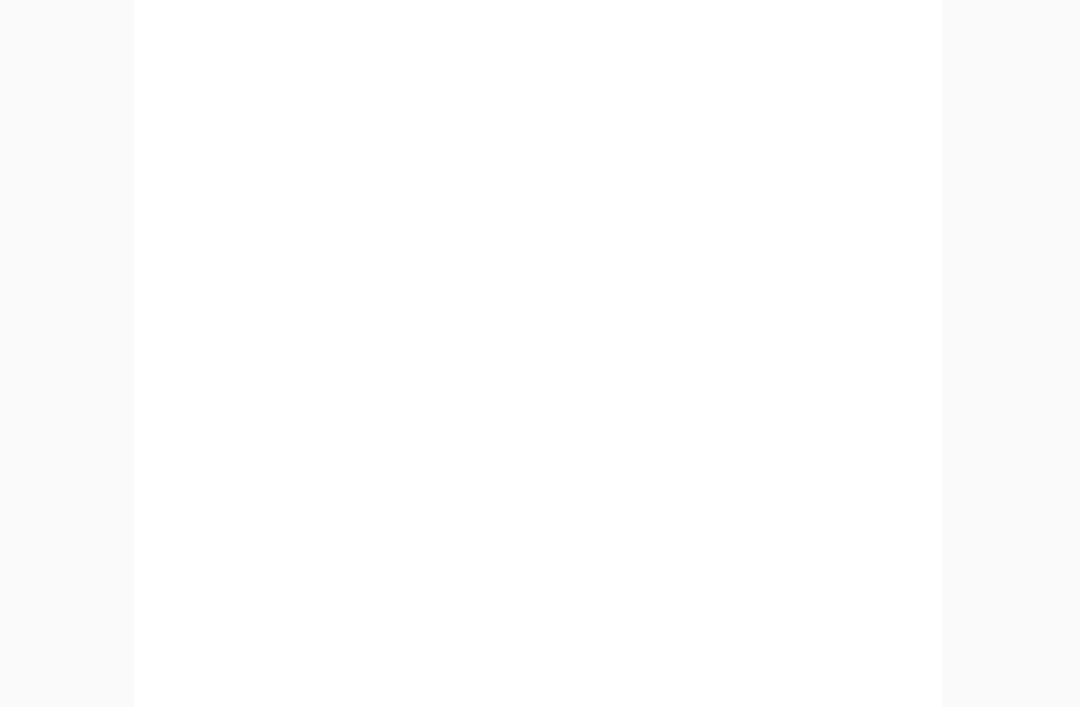 scroll, scrollTop: 928, scrollLeft: 0, axis: vertical 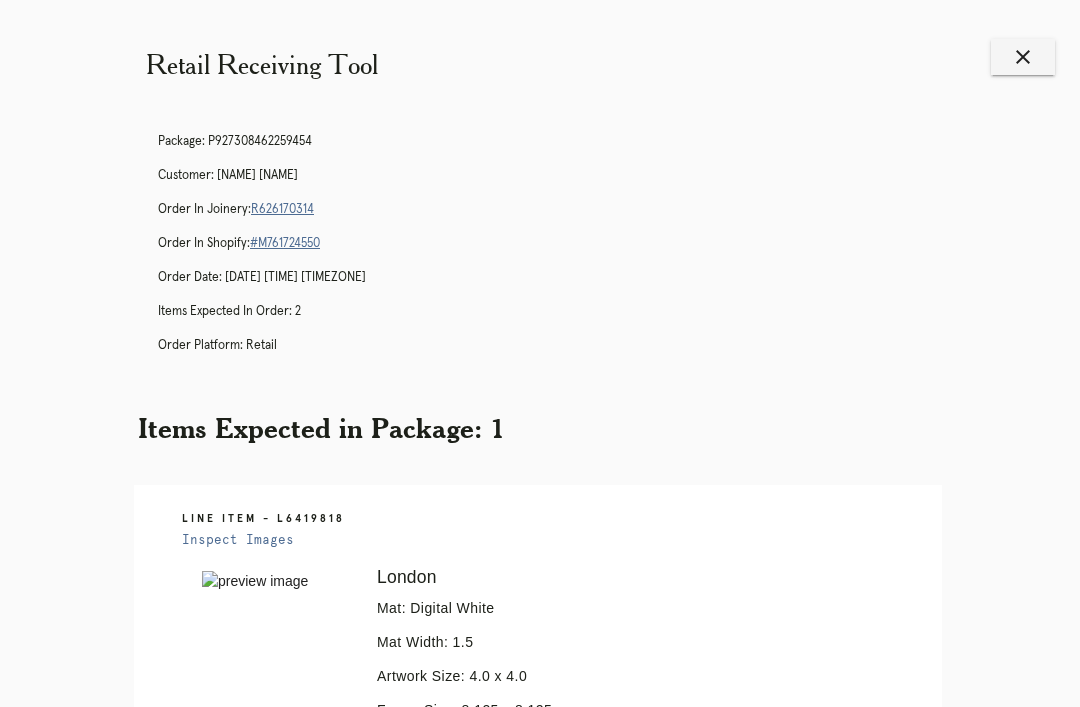 click on "close" at bounding box center (1023, 57) 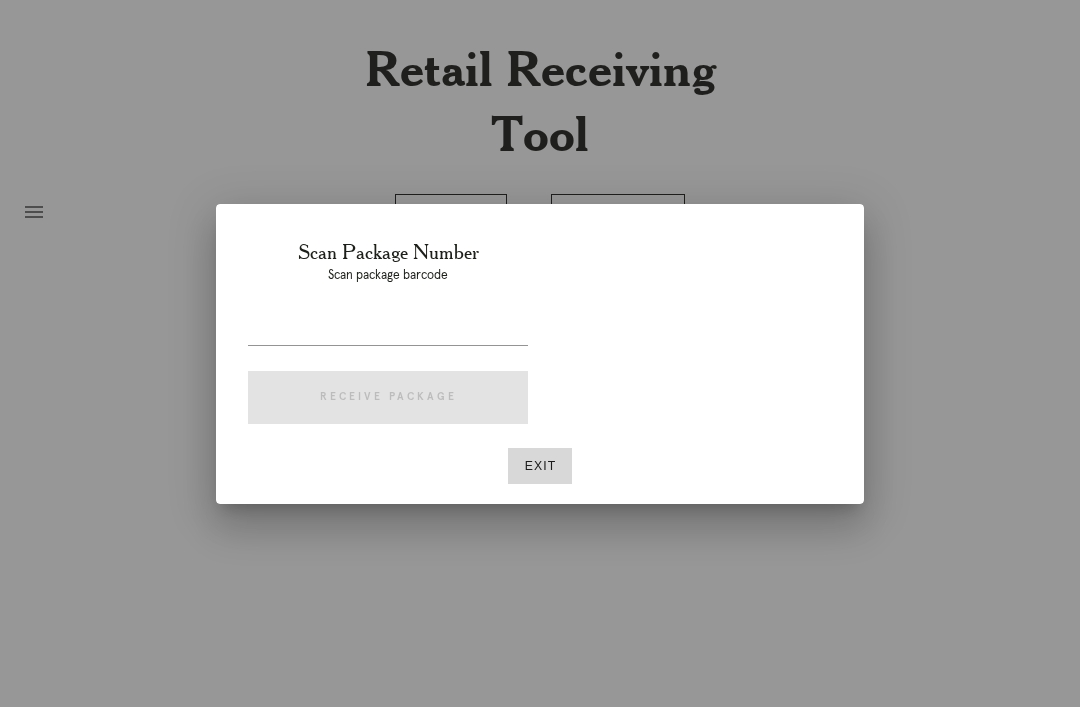scroll, scrollTop: 0, scrollLeft: 0, axis: both 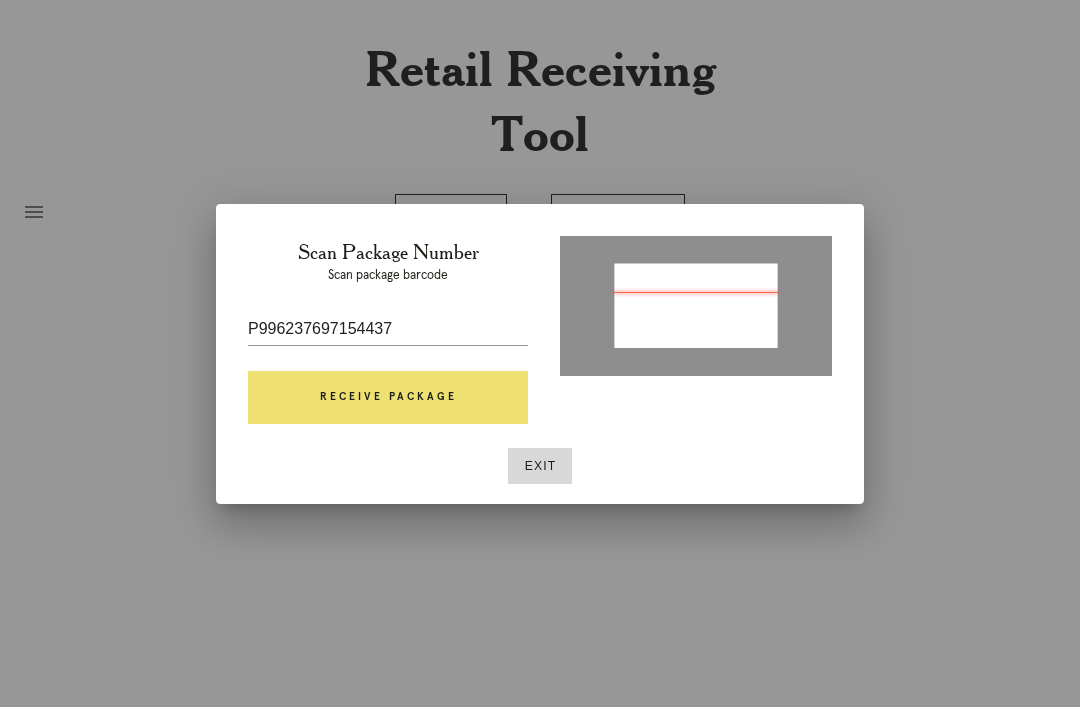 click on "Receive Package" at bounding box center (388, 398) 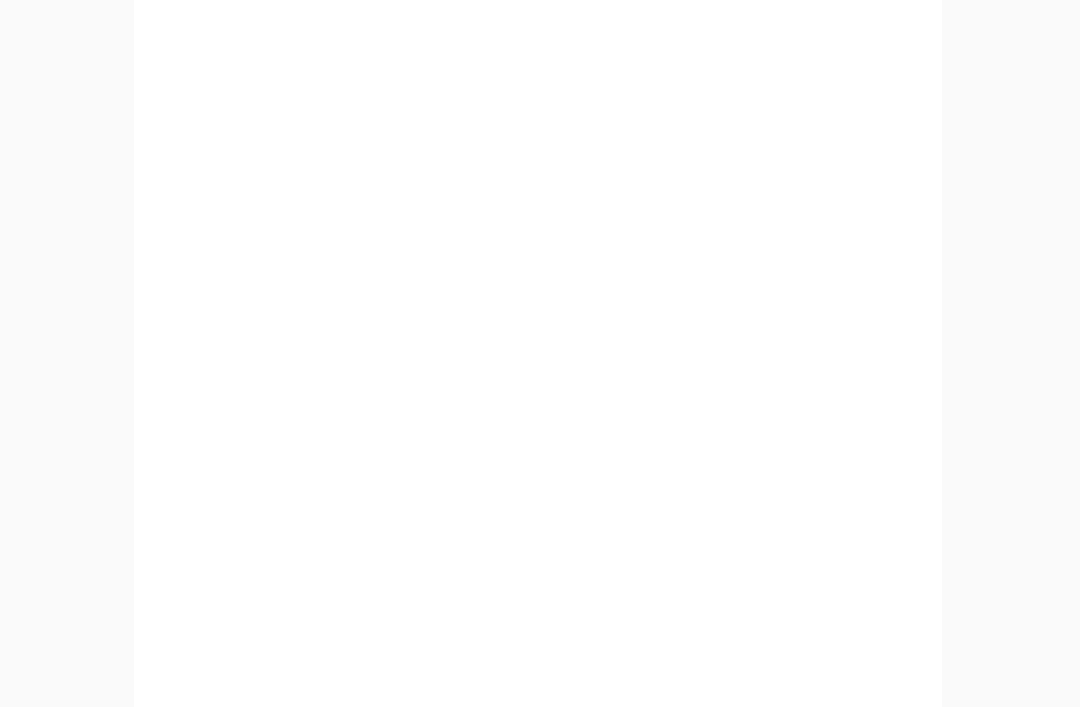scroll, scrollTop: 2064, scrollLeft: 0, axis: vertical 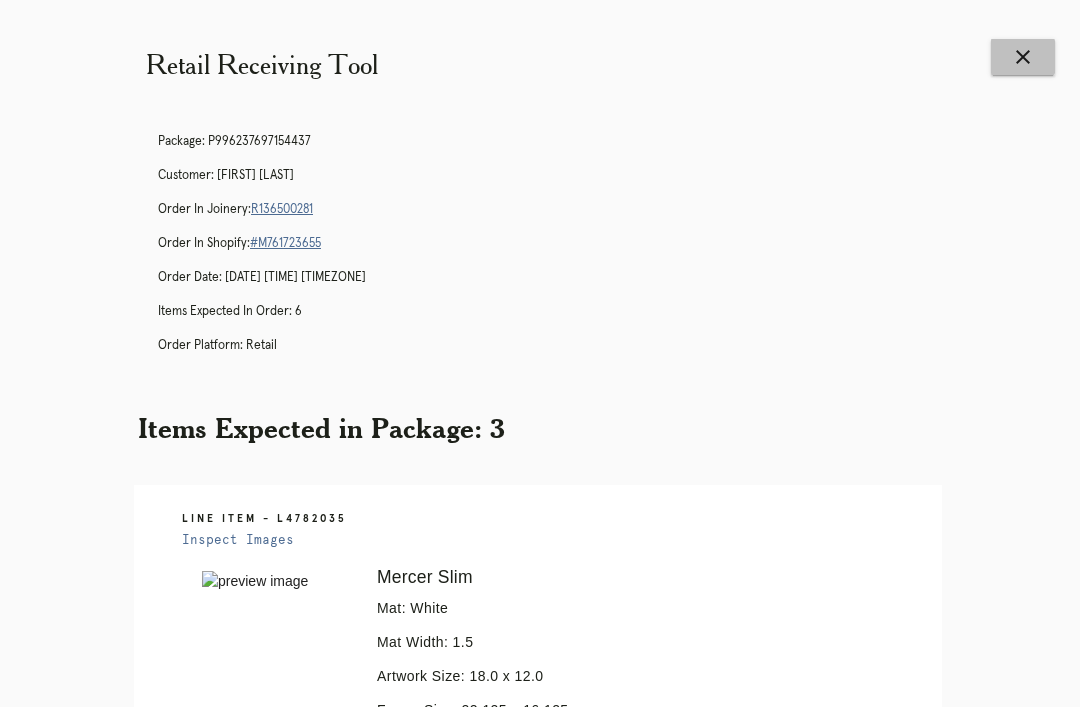 click on "close" at bounding box center (1023, 57) 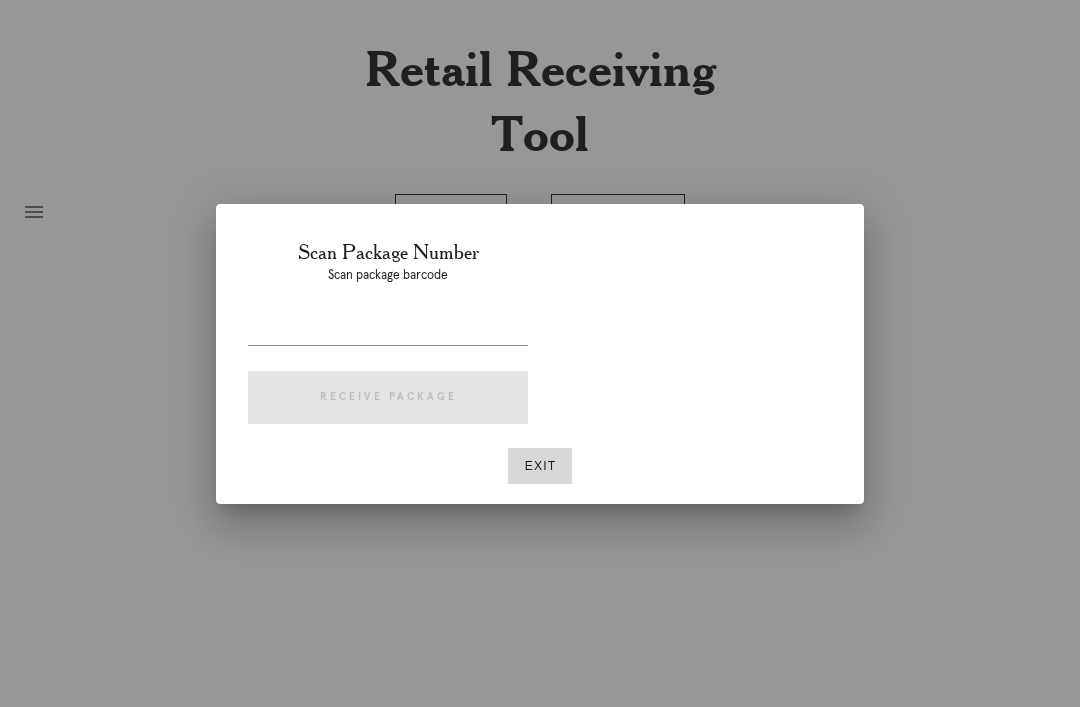 scroll, scrollTop: 0, scrollLeft: 0, axis: both 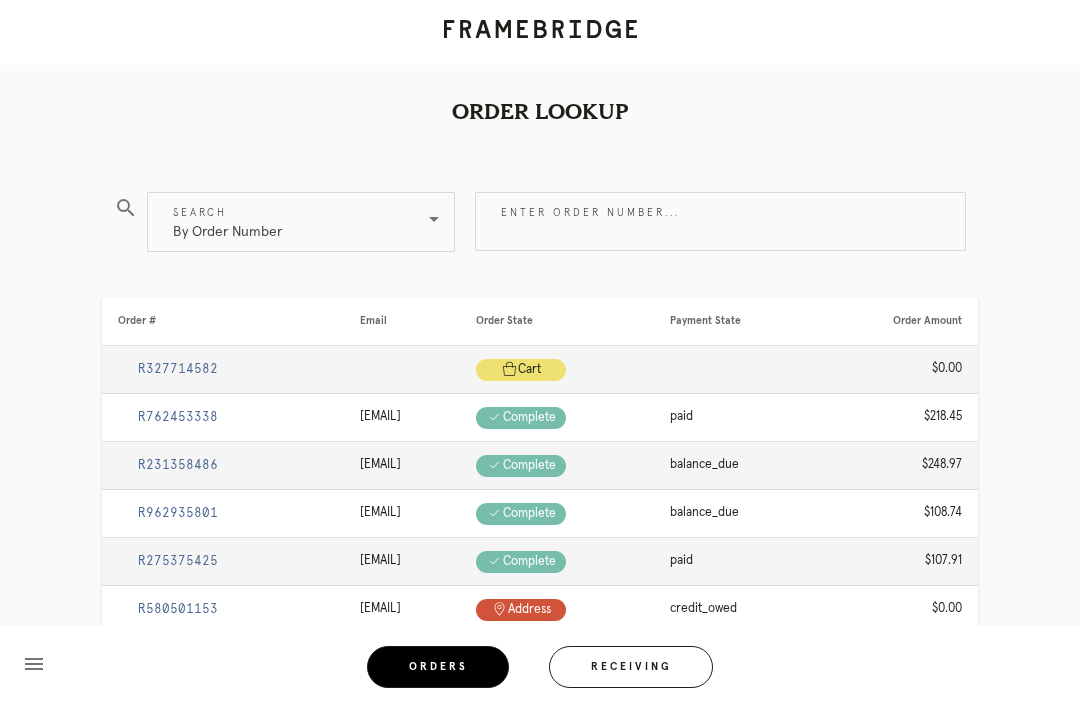 click on "Enter order number..." at bounding box center [720, 221] 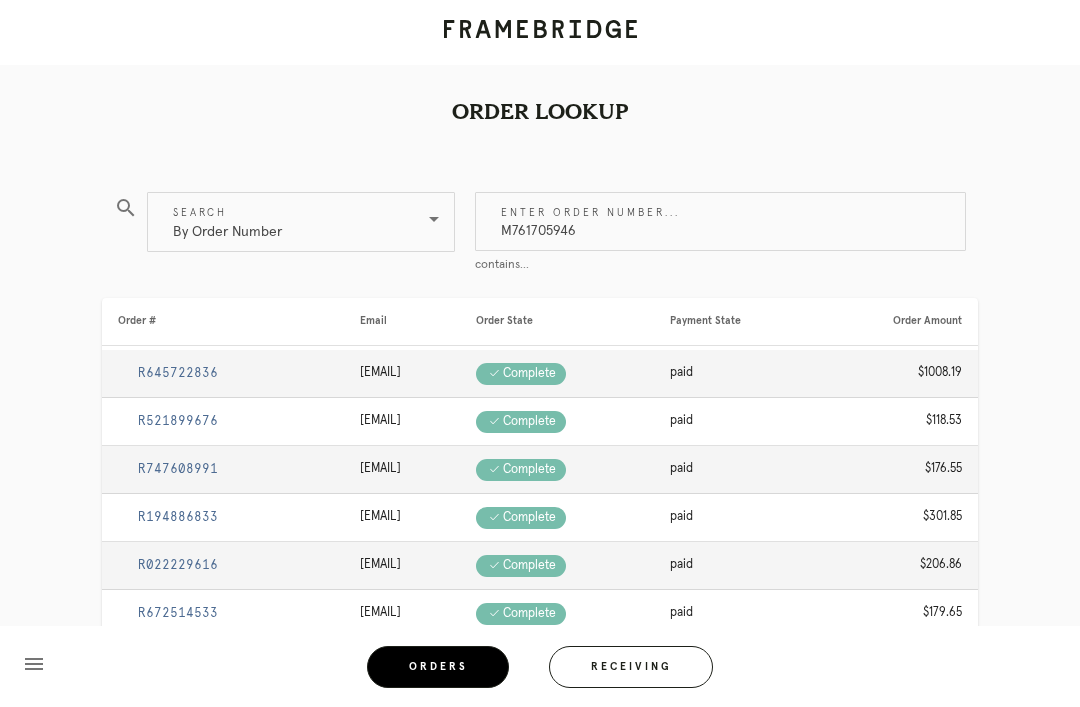 type on "M761705946" 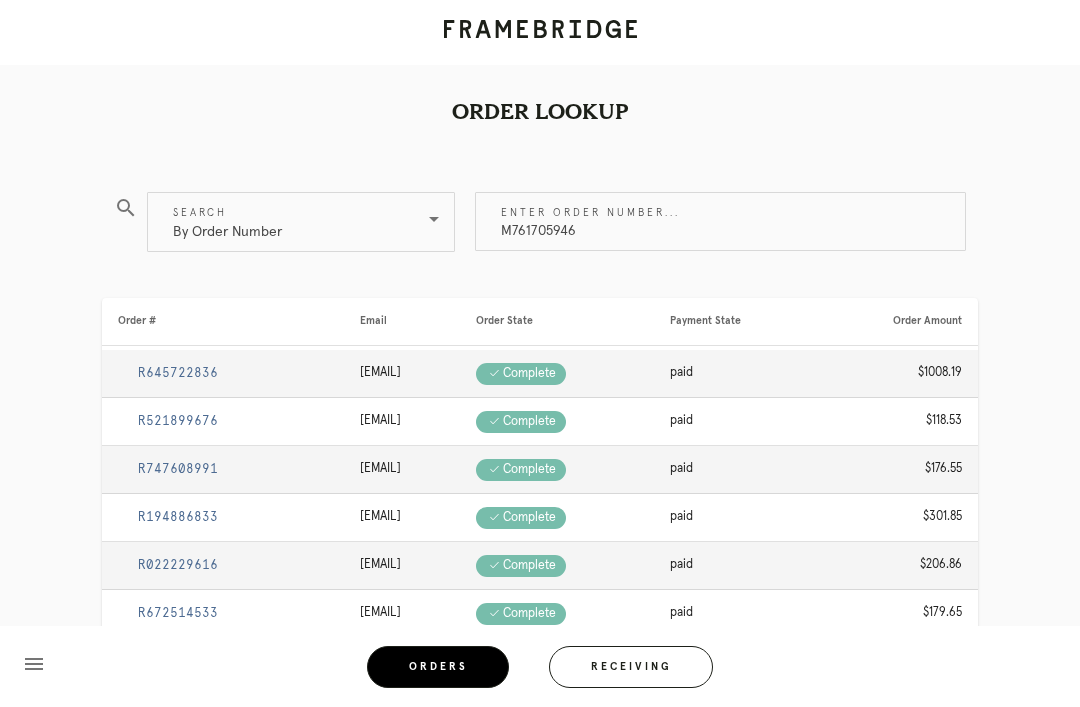 click on "M761705946" at bounding box center [720, 221] 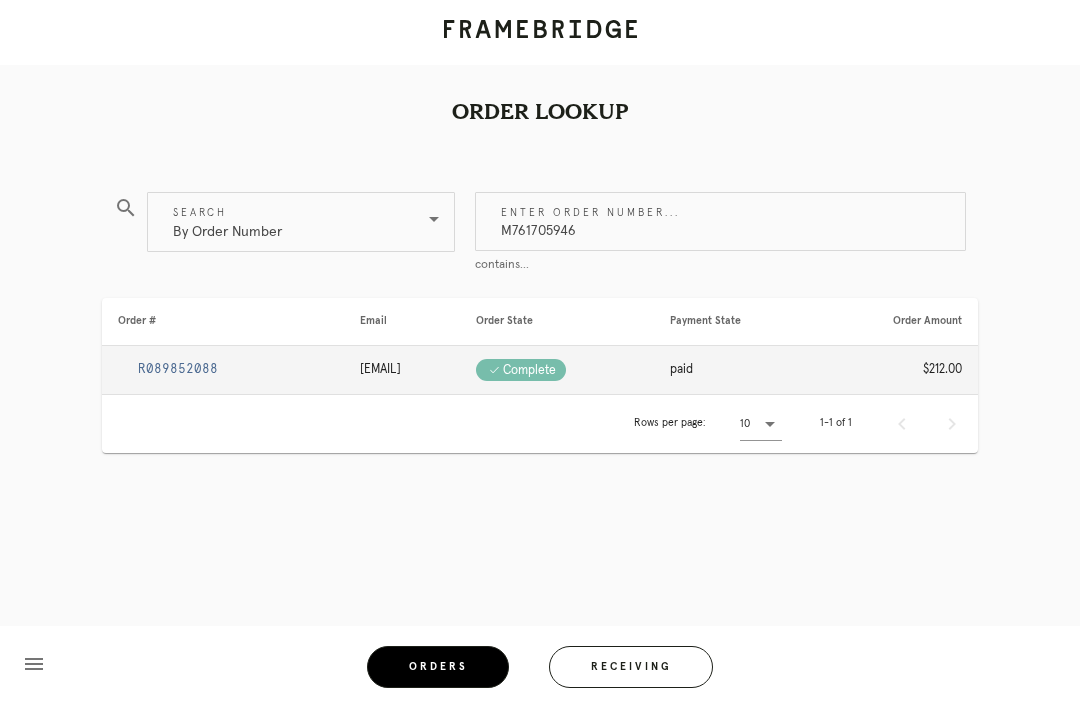 click on "Order Lookup
search Search By Order Number   Enter order number... M761705946 contains...   Order # Email Order State Payment State Order Amount
R089852088
apb@garnautglobal.com
Check
.a {
fill: #1d2019;
}
complete
paid
$212.00
Rows per page: 10 1-1 of 1   menu
Orders
Receiving
Logged in as:   tai.costa@framebridge.com   14th Street
Logout" at bounding box center (540, 307) 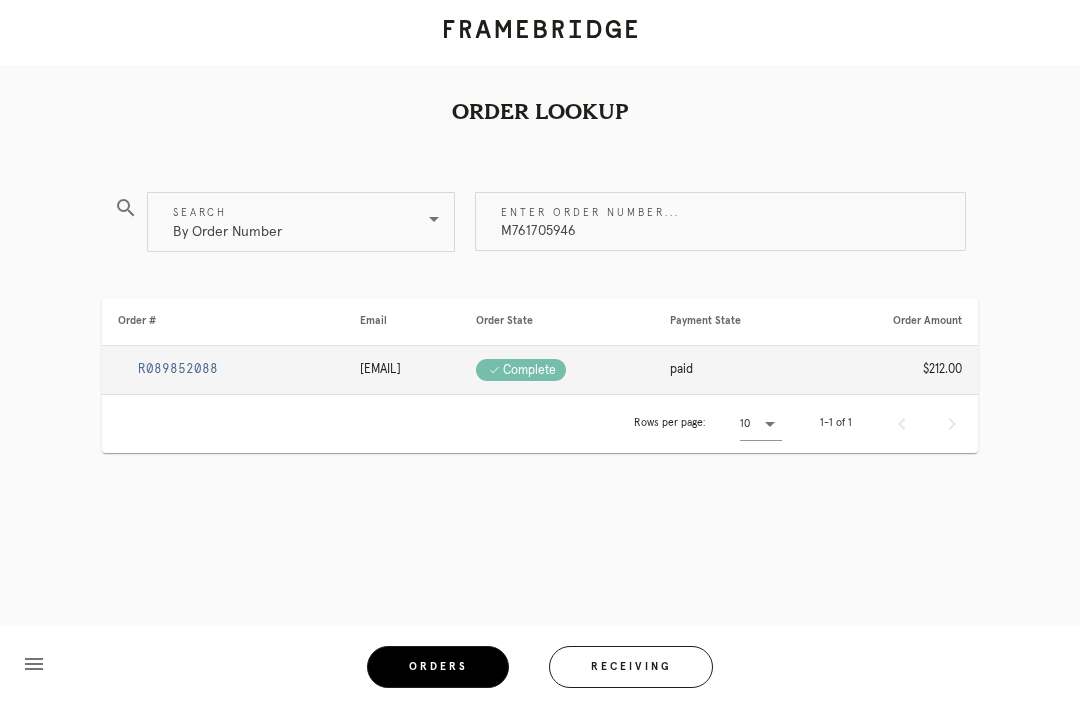 click on "R089852088" at bounding box center (178, 369) 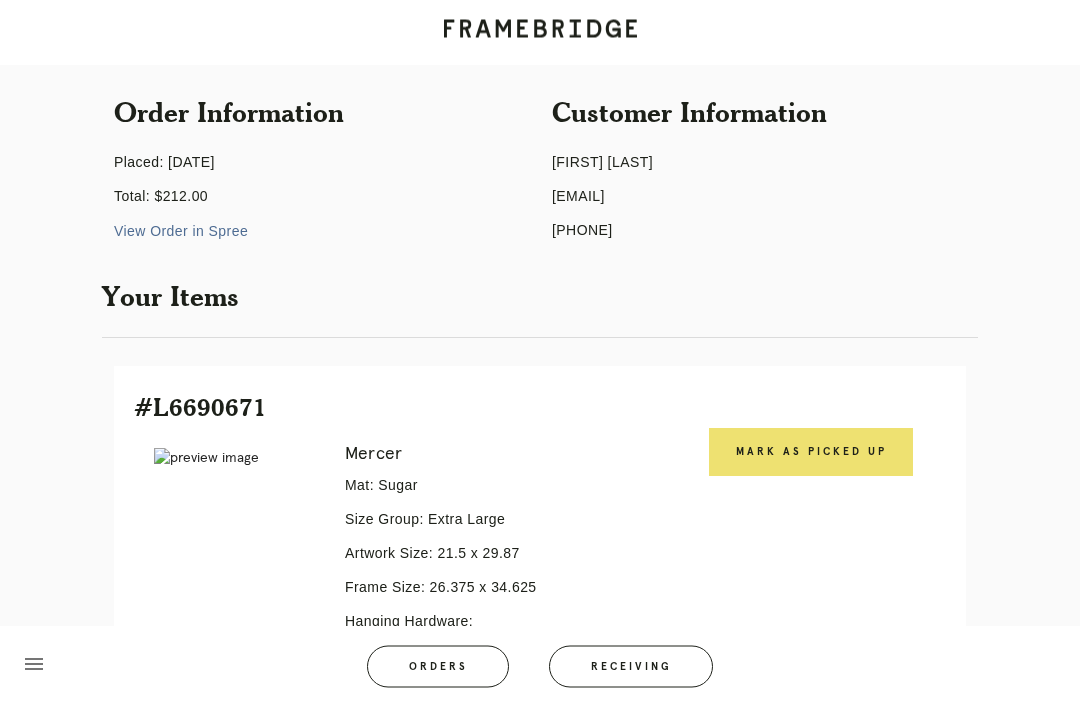 scroll, scrollTop: 162, scrollLeft: 0, axis: vertical 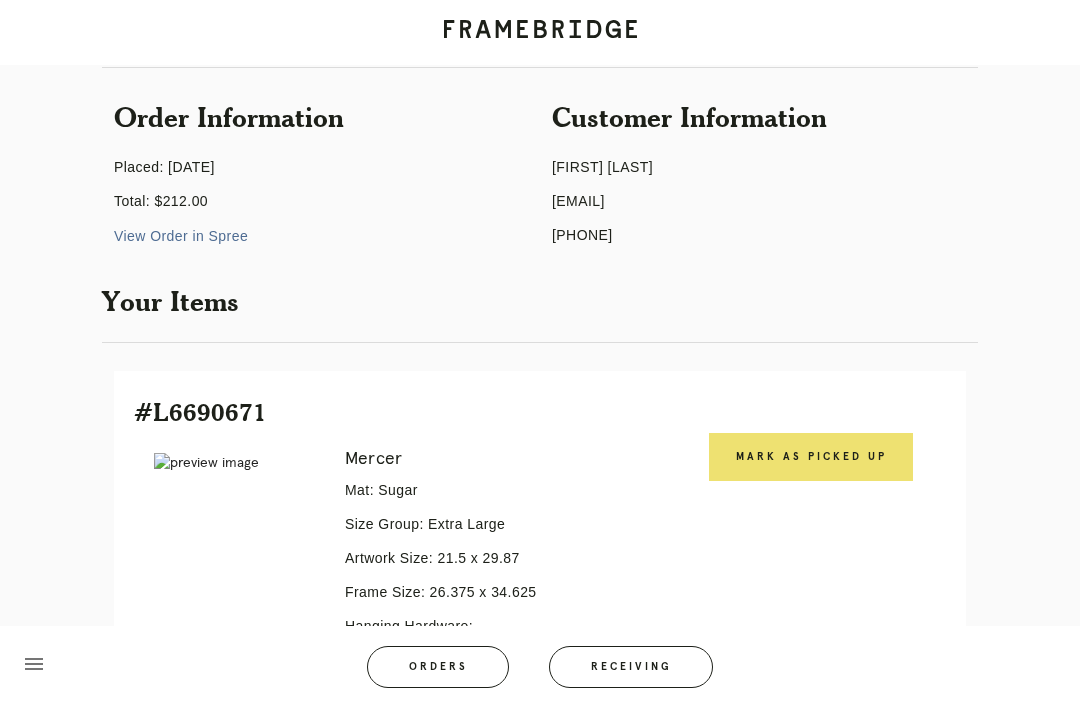 click on "Mark as Picked Up" at bounding box center [811, 457] 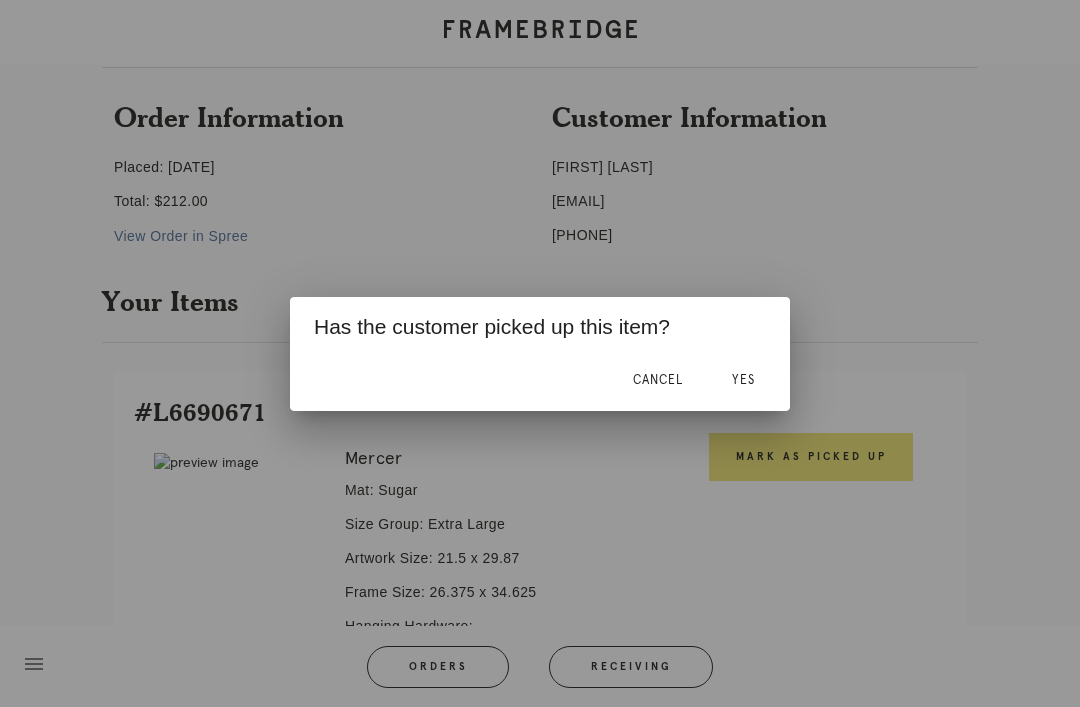 click on "Yes" at bounding box center (743, 381) 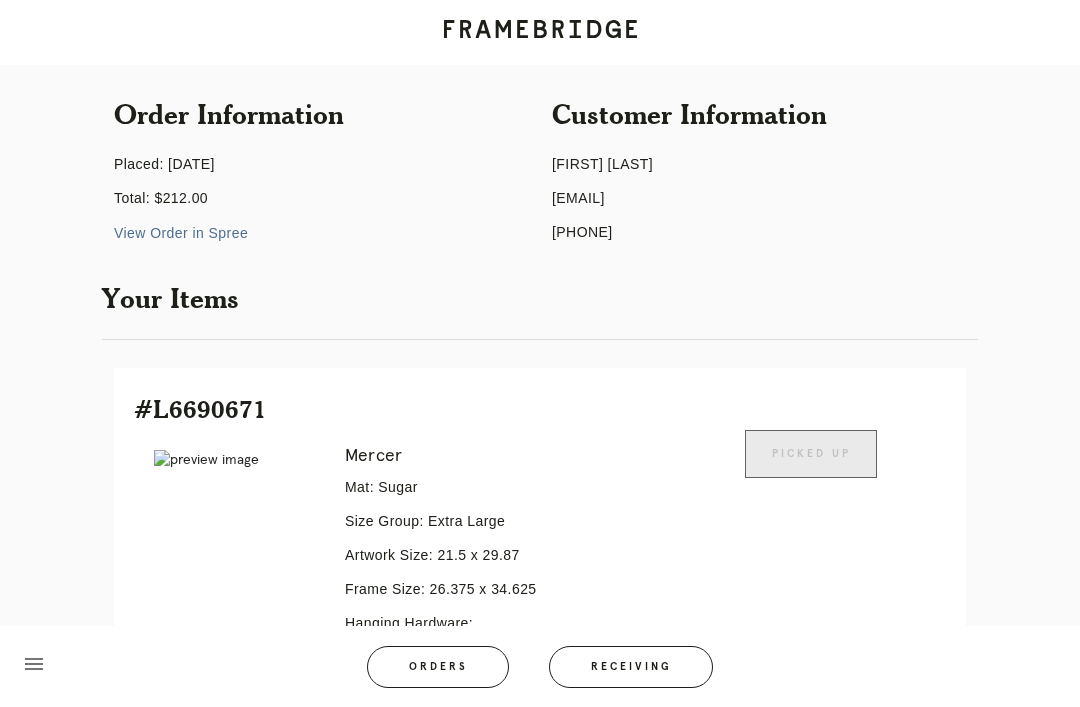 scroll, scrollTop: 0, scrollLeft: 0, axis: both 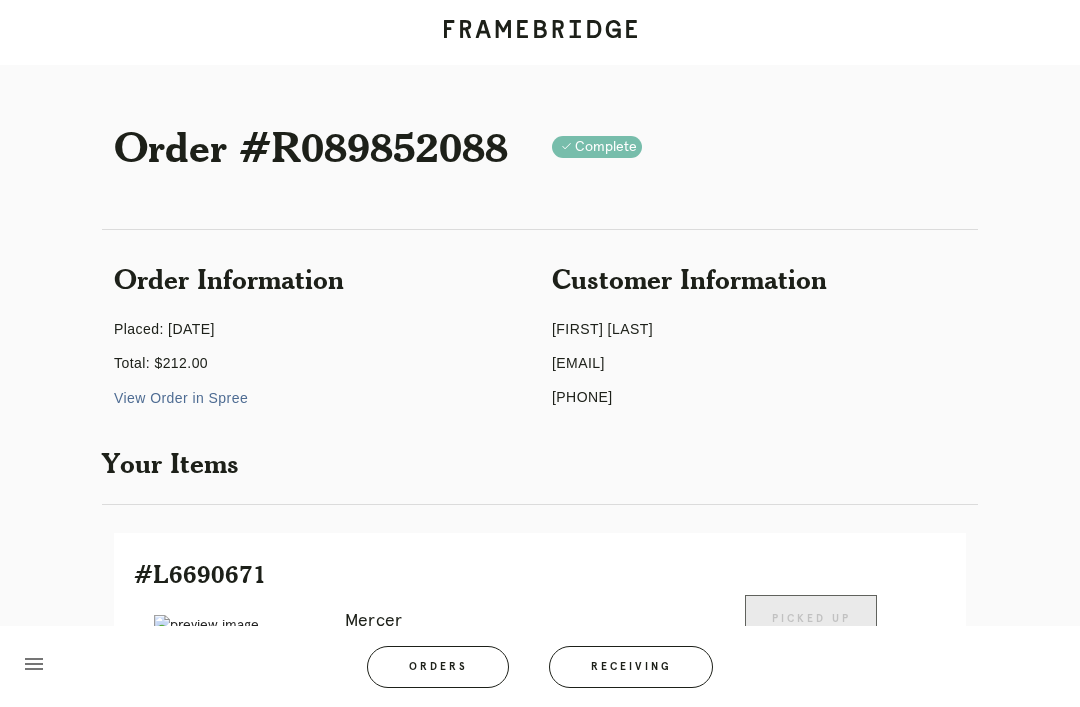 click on "Receiving" at bounding box center [631, 667] 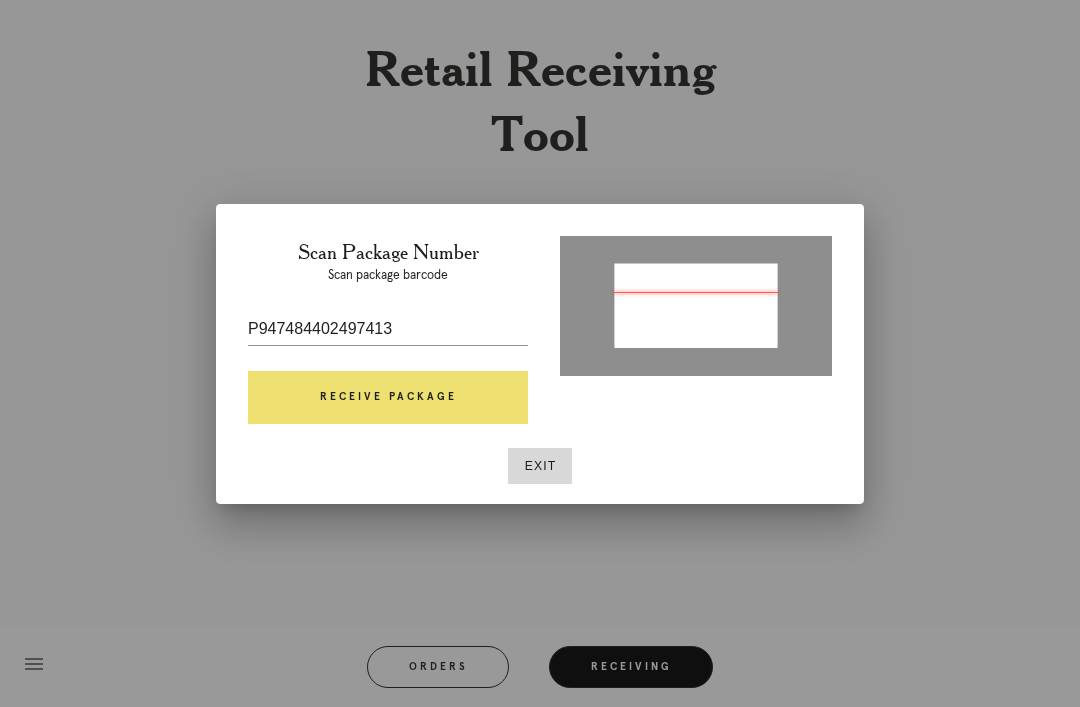 click on "Receive Package" at bounding box center (388, 398) 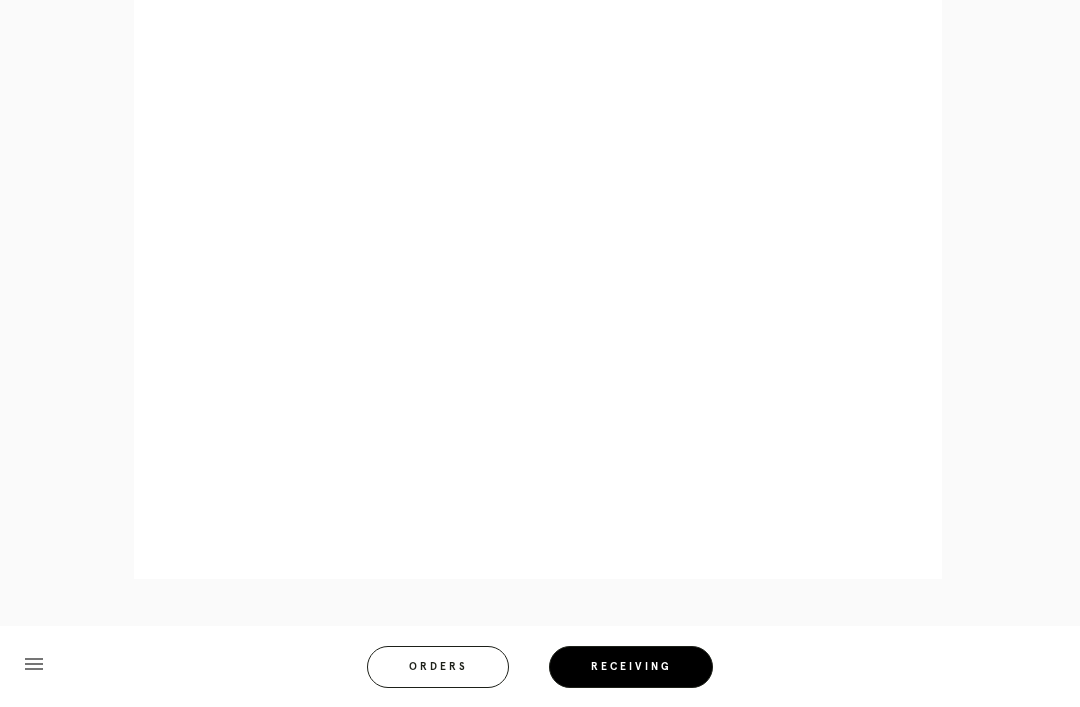 scroll, scrollTop: 1012, scrollLeft: 0, axis: vertical 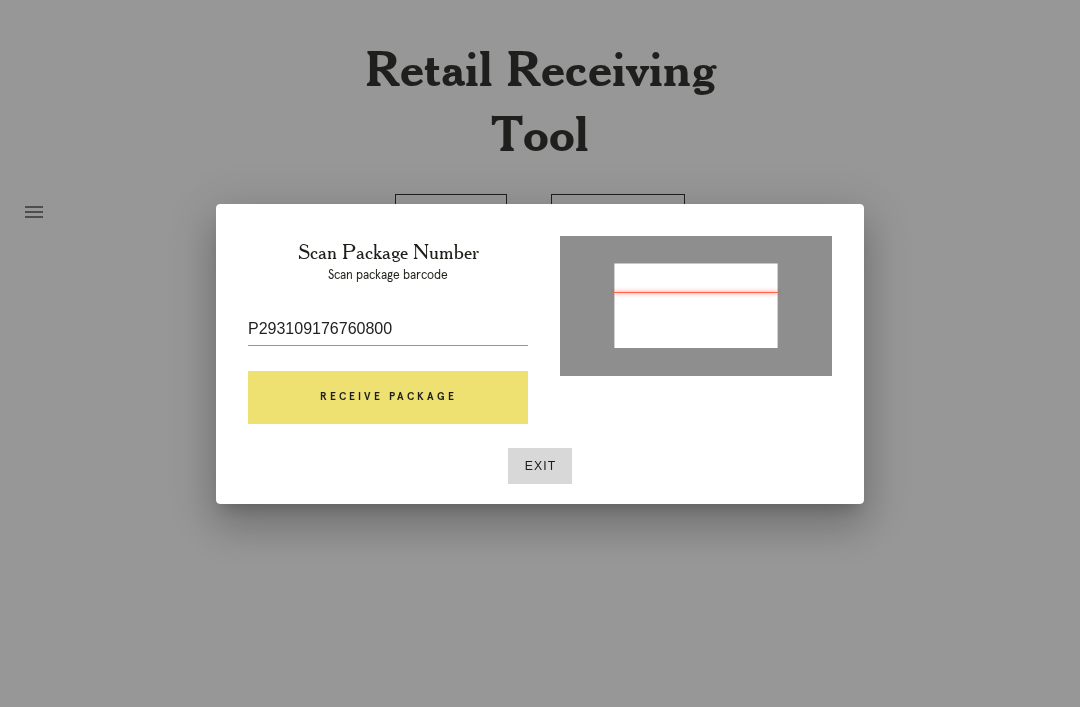 click on "Receive Package" at bounding box center [388, 398] 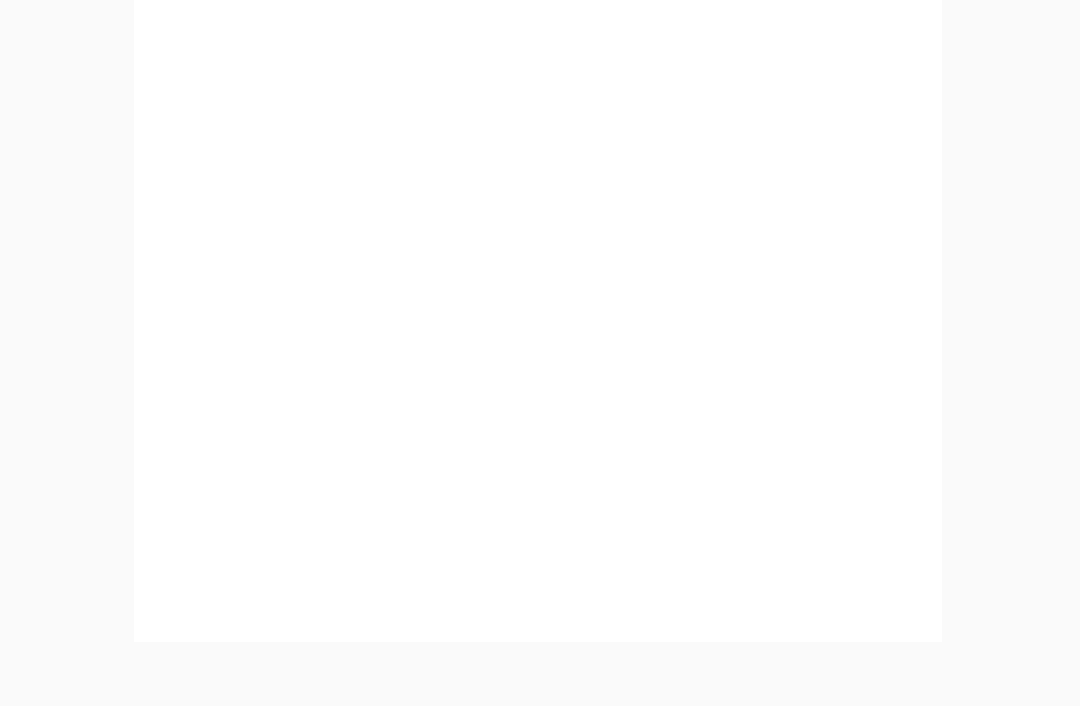 scroll, scrollTop: 858, scrollLeft: 0, axis: vertical 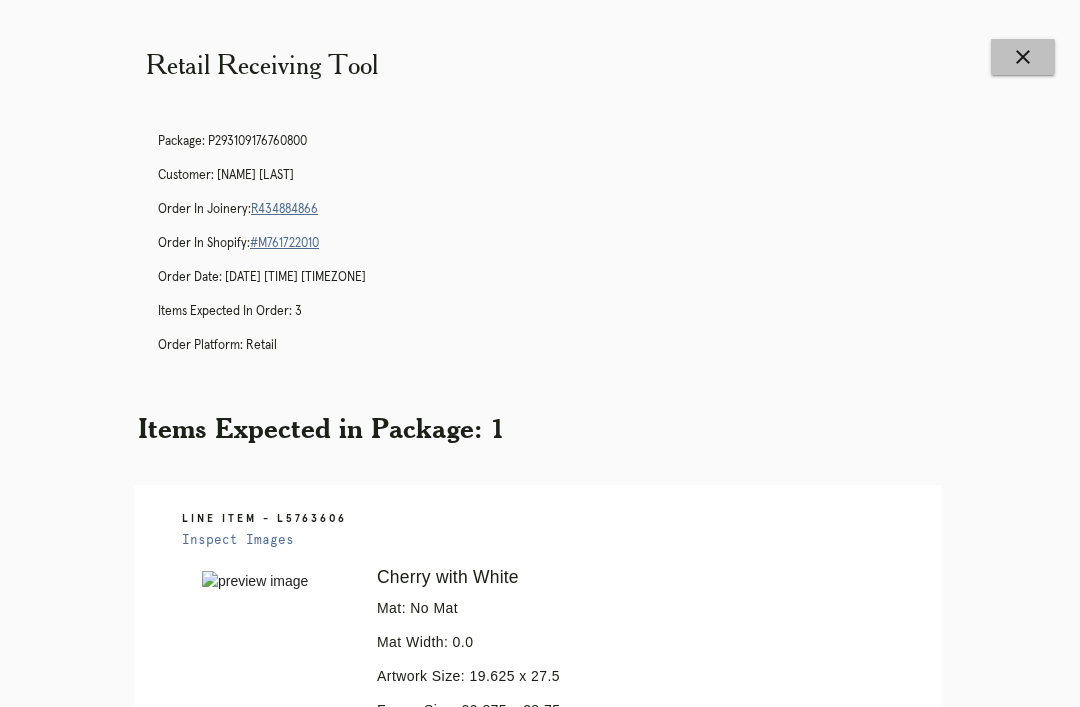 click on "close" at bounding box center [1023, 57] 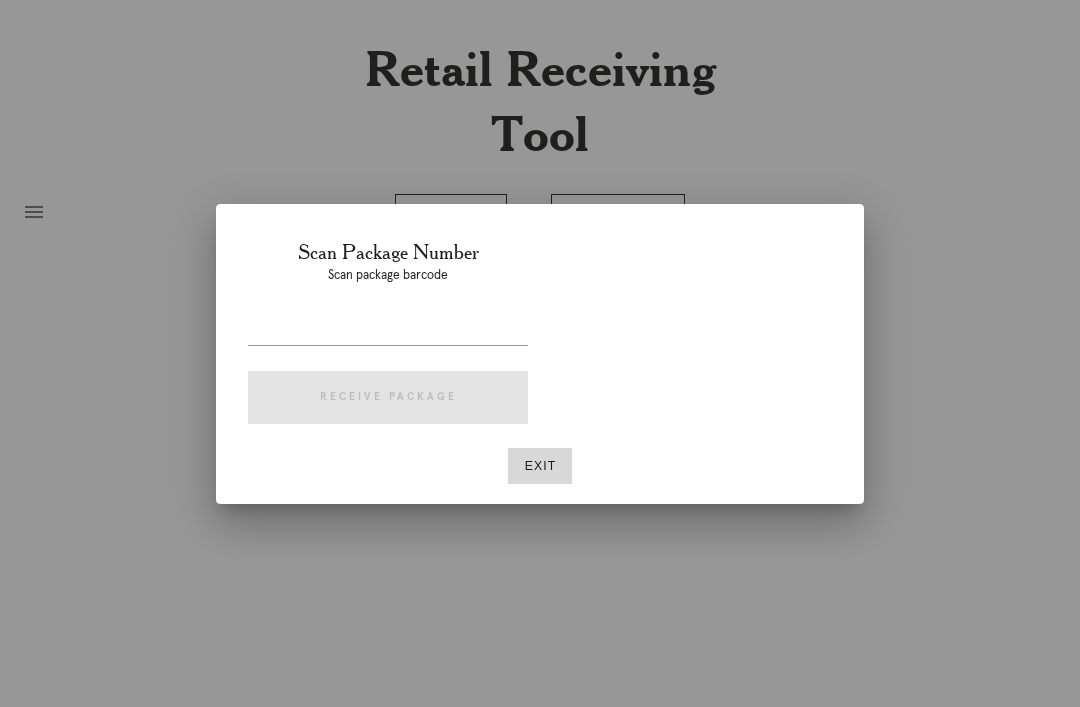 scroll, scrollTop: 0, scrollLeft: 0, axis: both 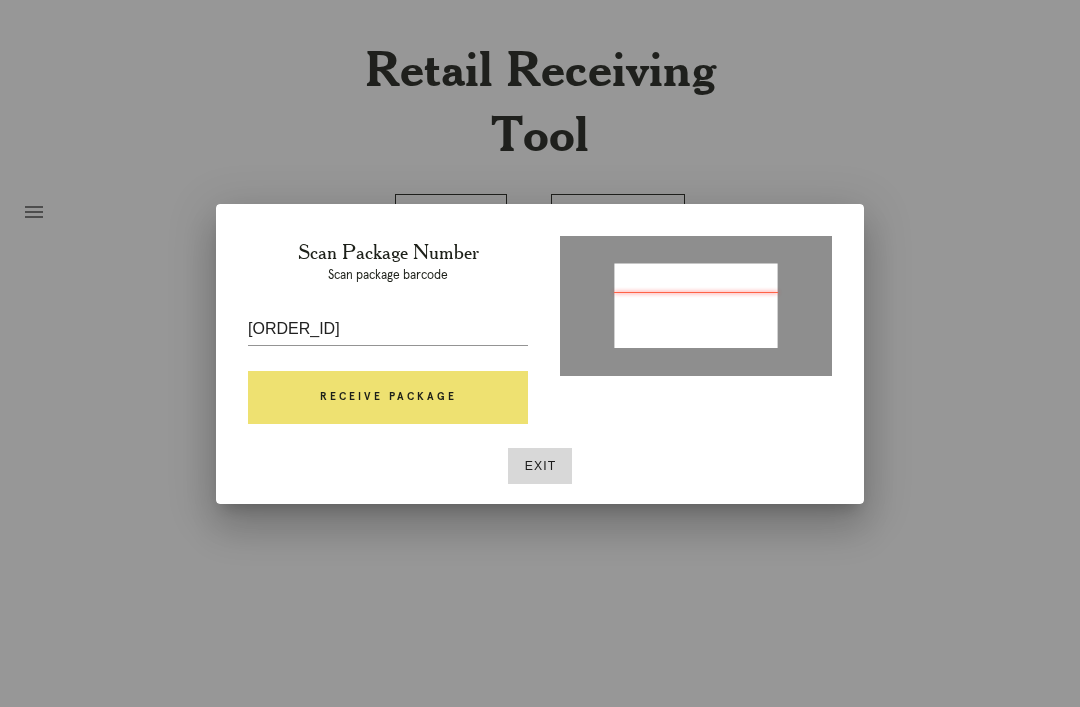click on "Receive Package" at bounding box center [388, 398] 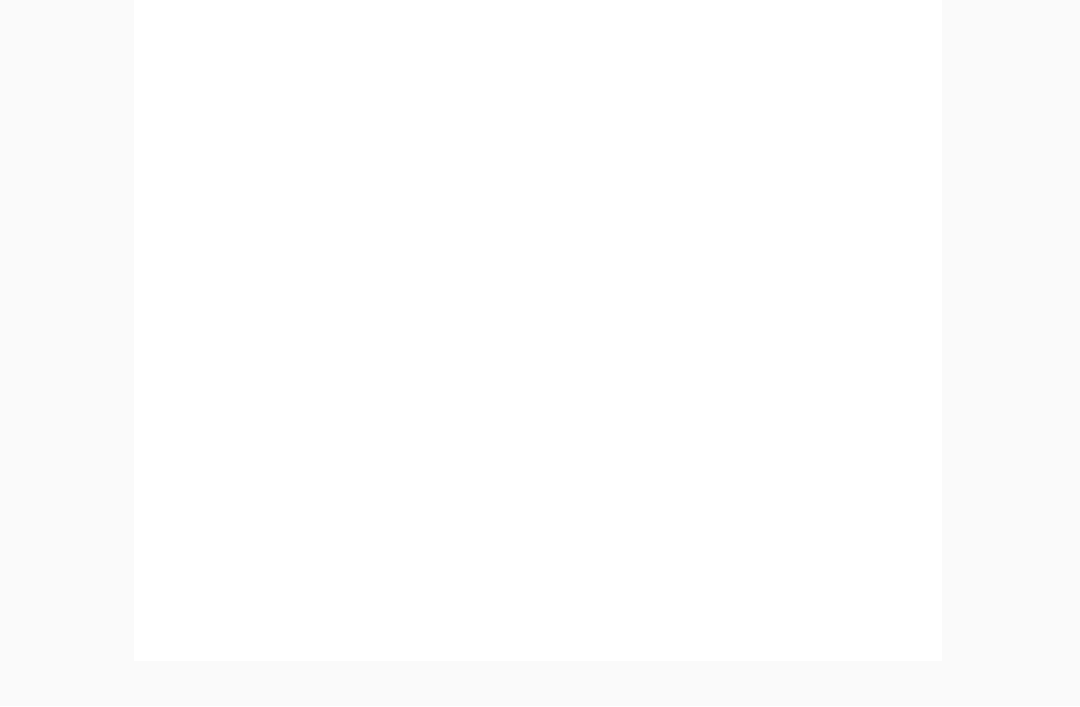 scroll, scrollTop: 964, scrollLeft: 0, axis: vertical 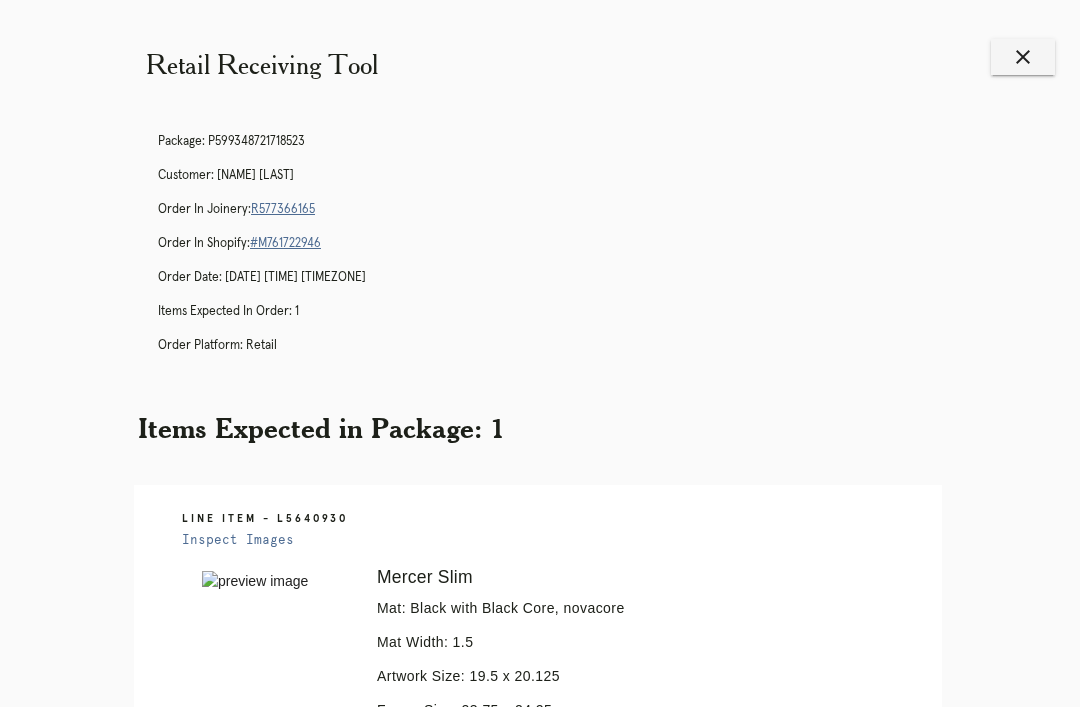 click on "close" at bounding box center [1023, 57] 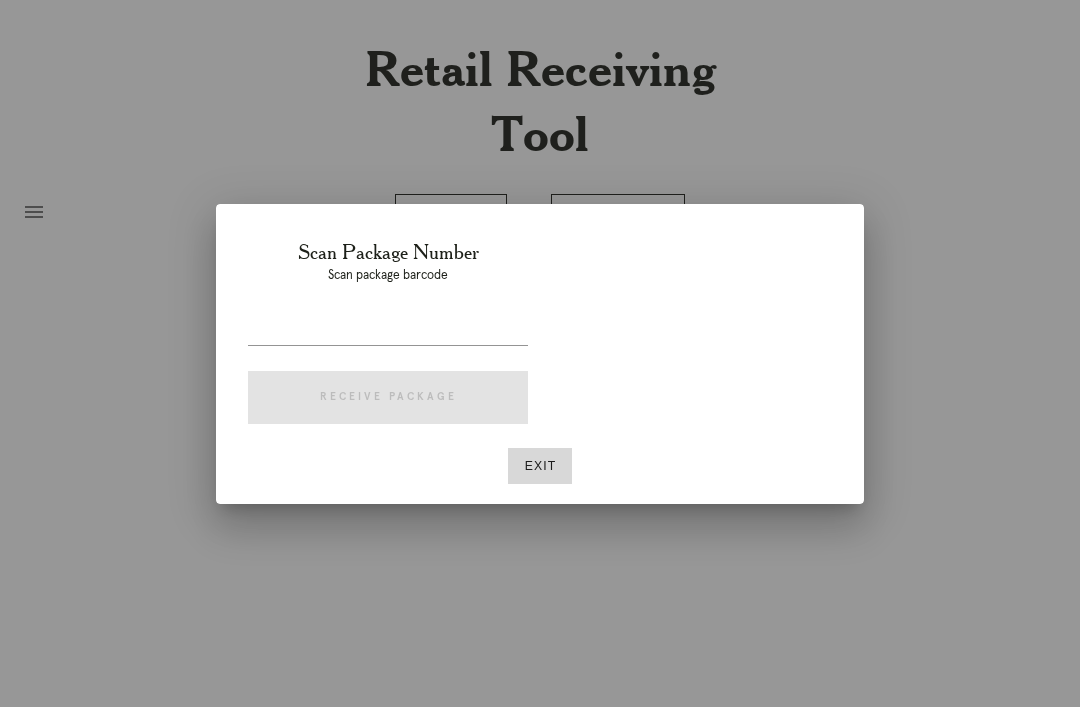 scroll, scrollTop: 0, scrollLeft: 0, axis: both 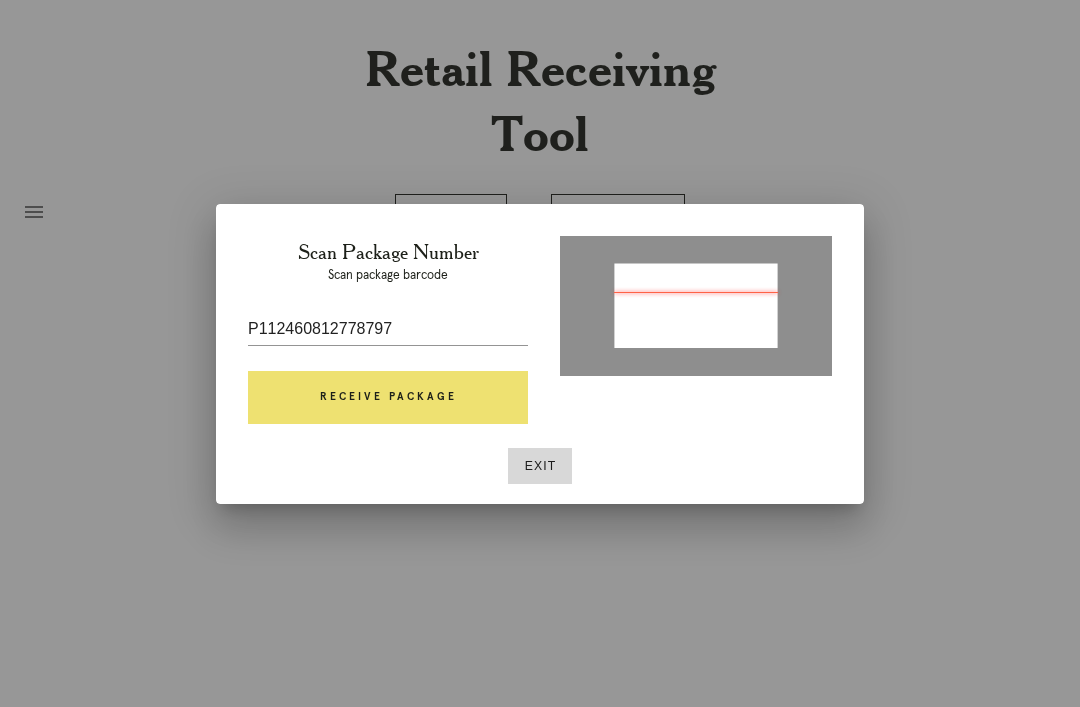 click on "Receive Package" at bounding box center (388, 398) 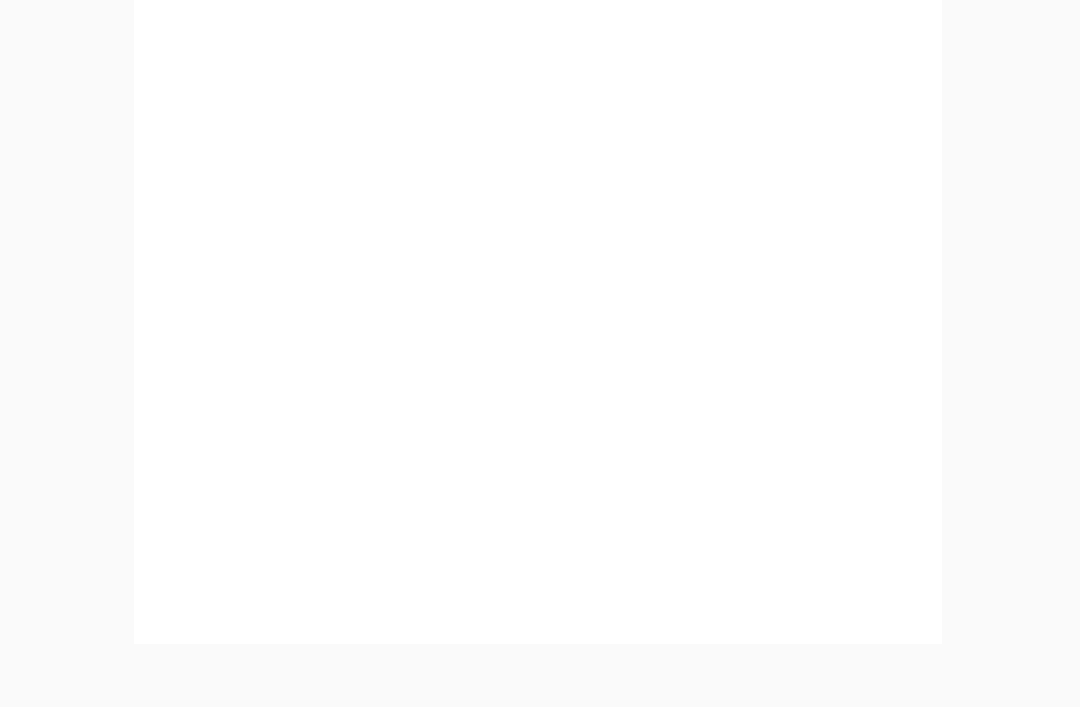 scroll, scrollTop: 910, scrollLeft: 0, axis: vertical 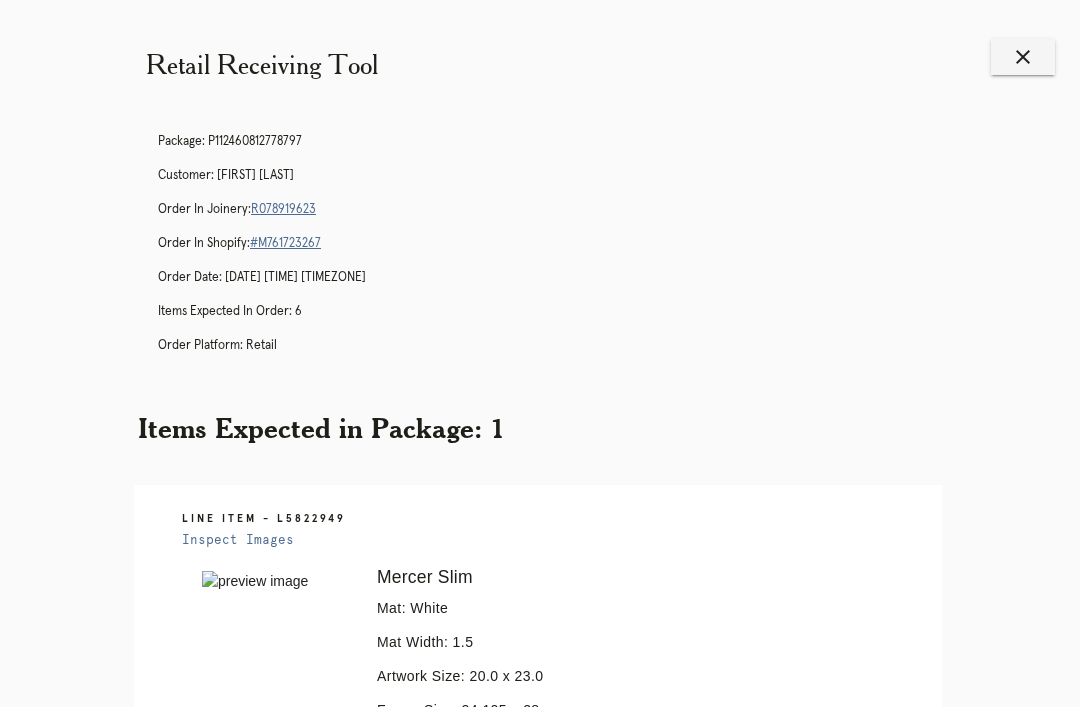 click on "close" at bounding box center [1023, 57] 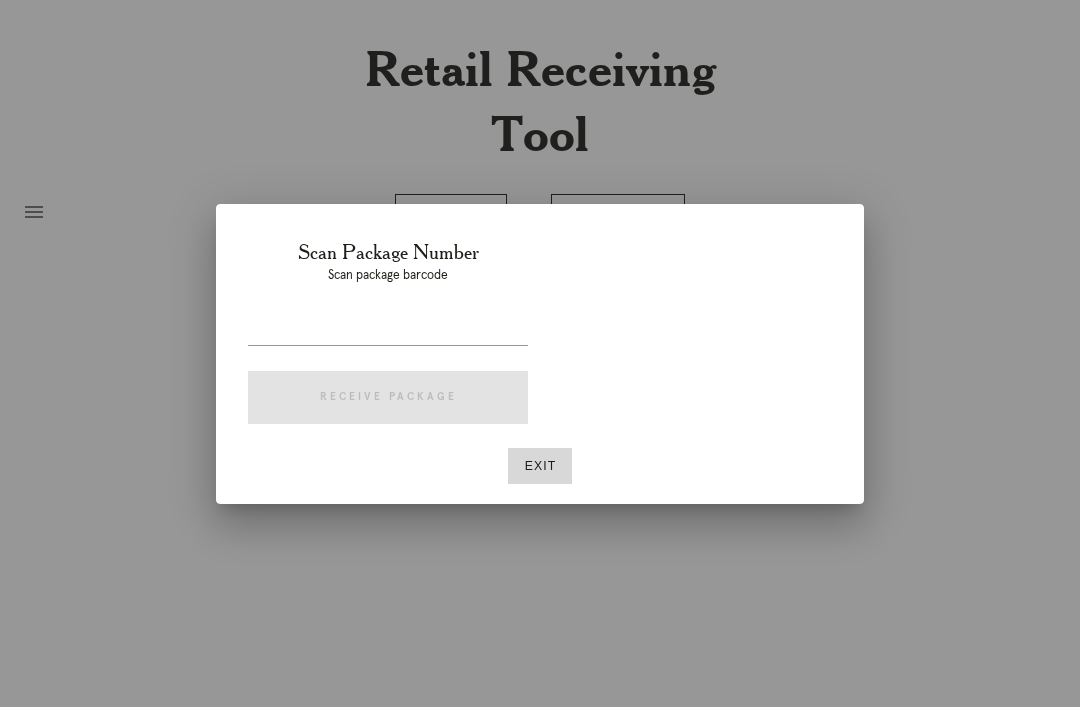 scroll, scrollTop: 0, scrollLeft: 0, axis: both 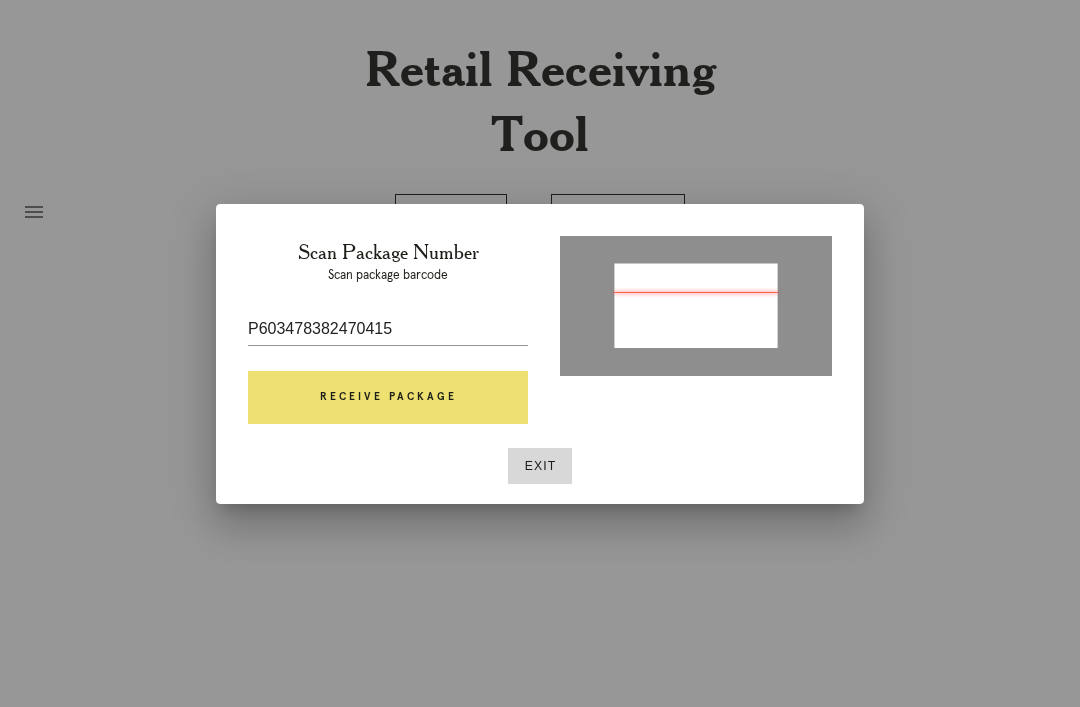 click on "Receive Package" at bounding box center [388, 398] 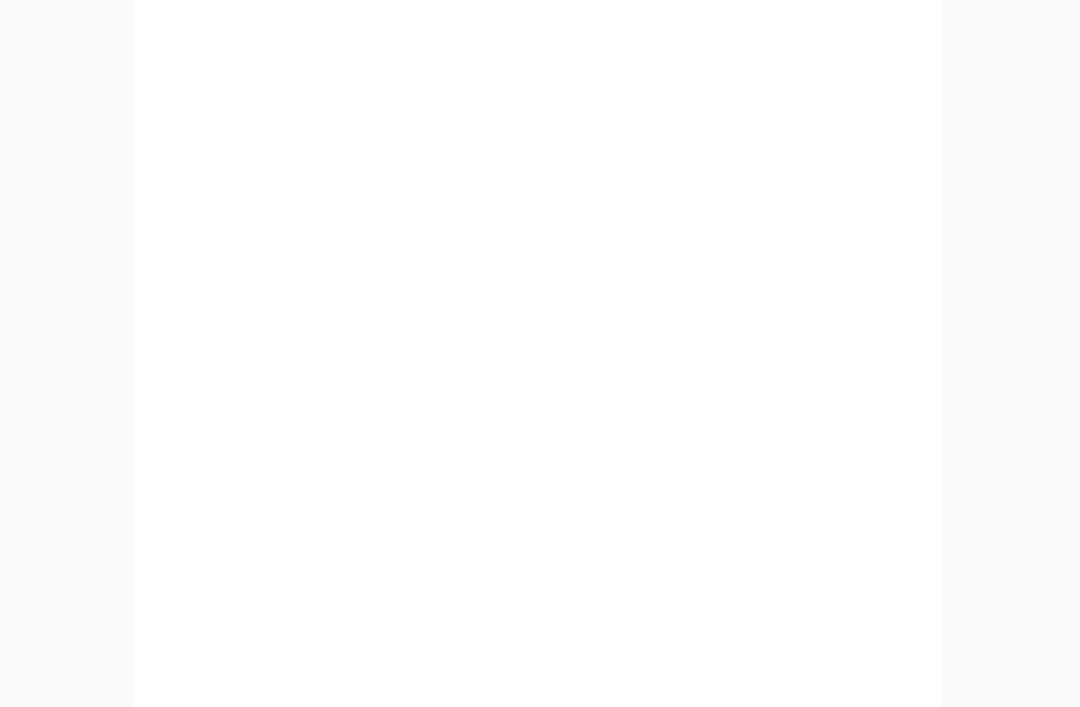 scroll, scrollTop: 928, scrollLeft: 0, axis: vertical 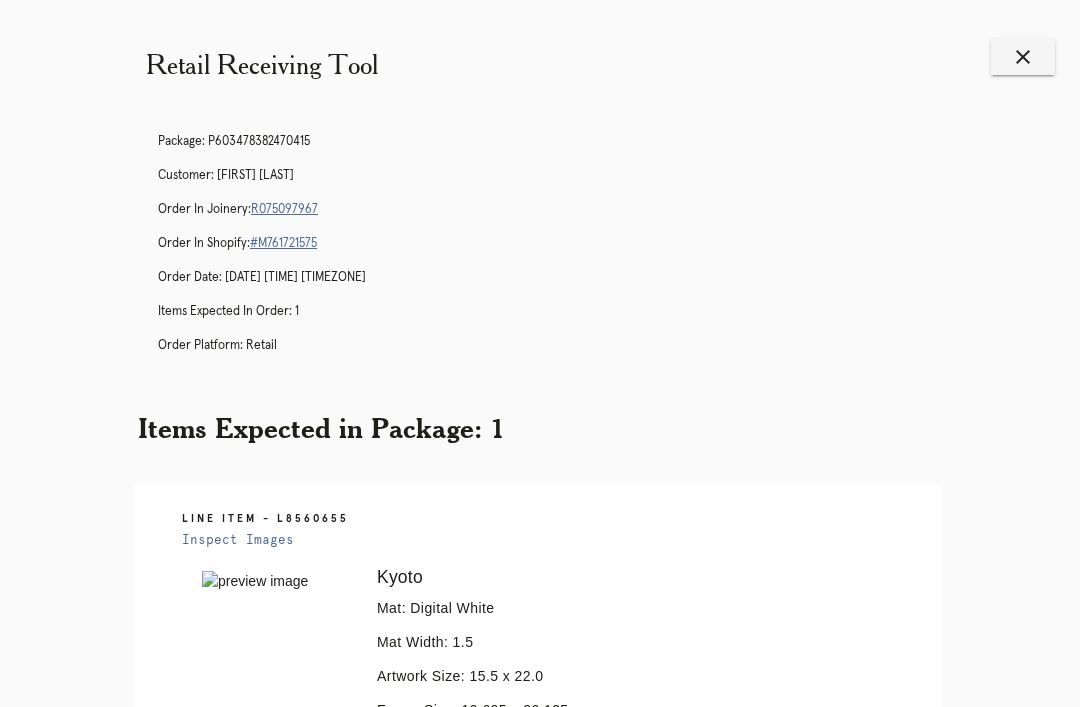 click on "close" at bounding box center (1023, 57) 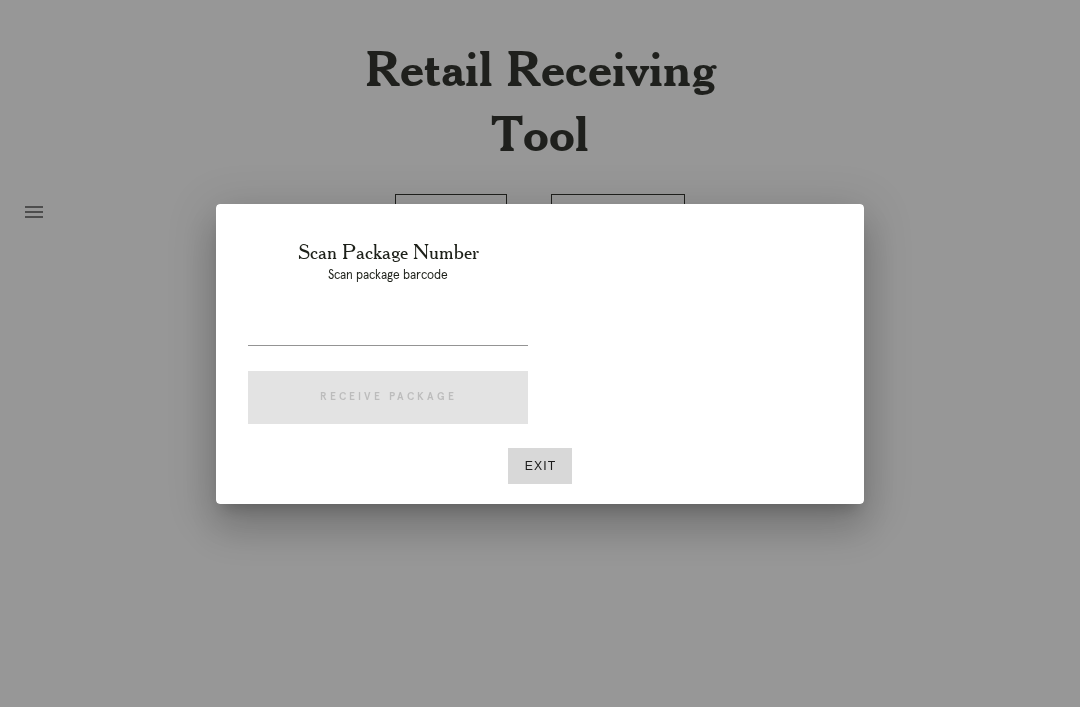 scroll, scrollTop: 0, scrollLeft: 0, axis: both 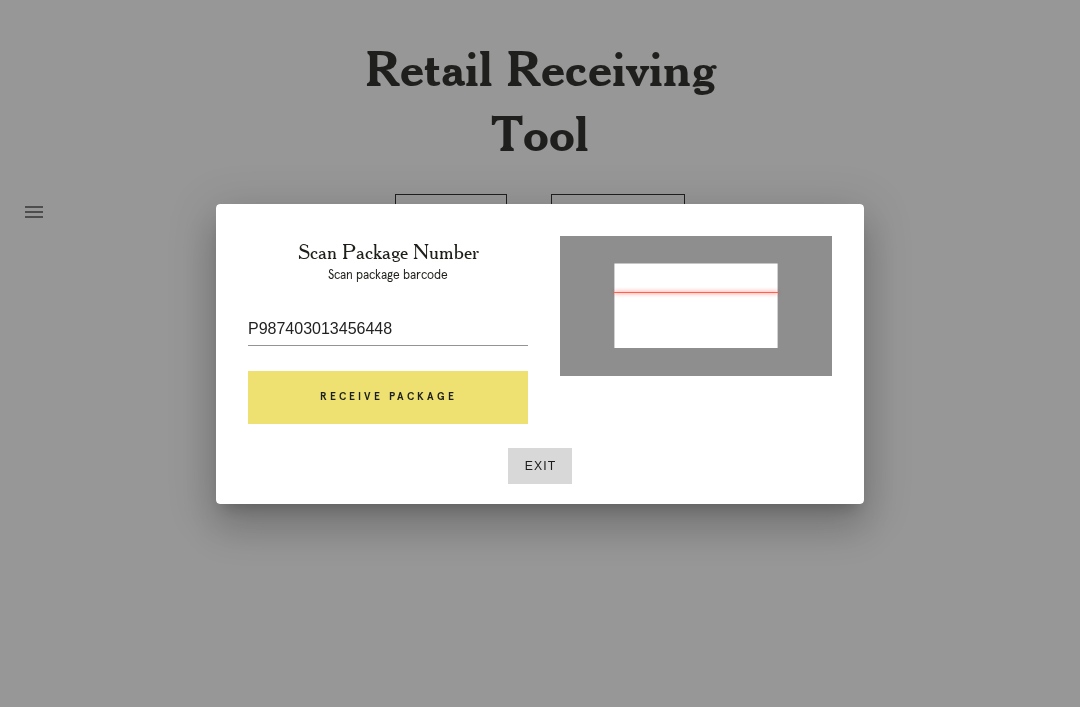 click on "Receive Package" at bounding box center [388, 398] 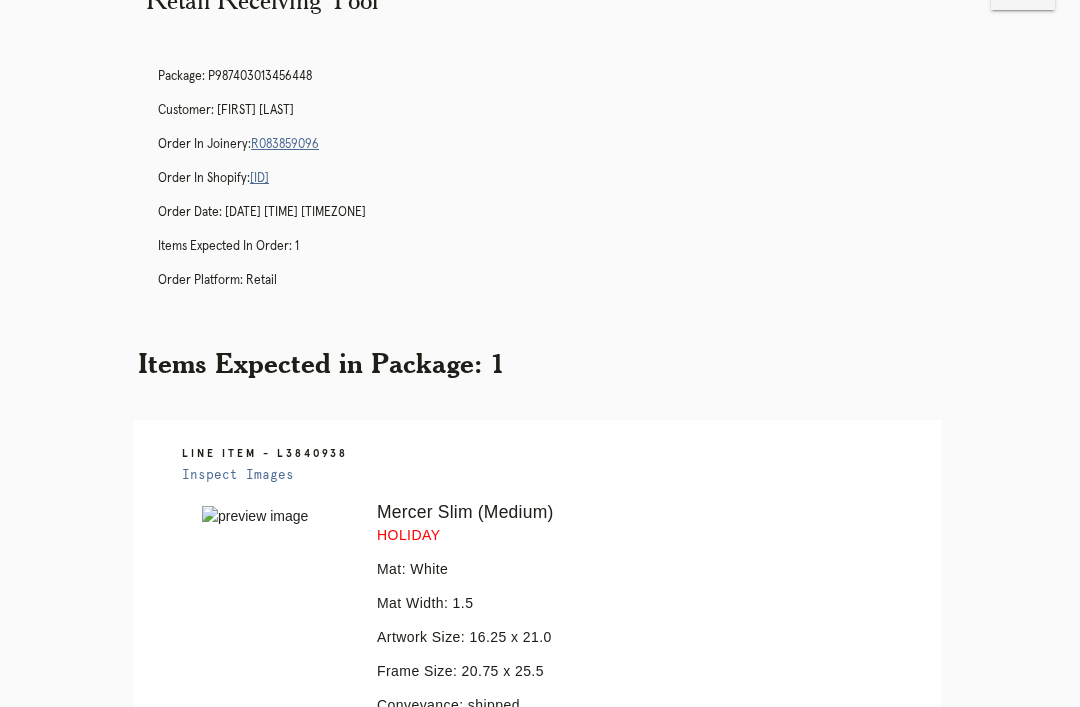 scroll, scrollTop: 0, scrollLeft: 0, axis: both 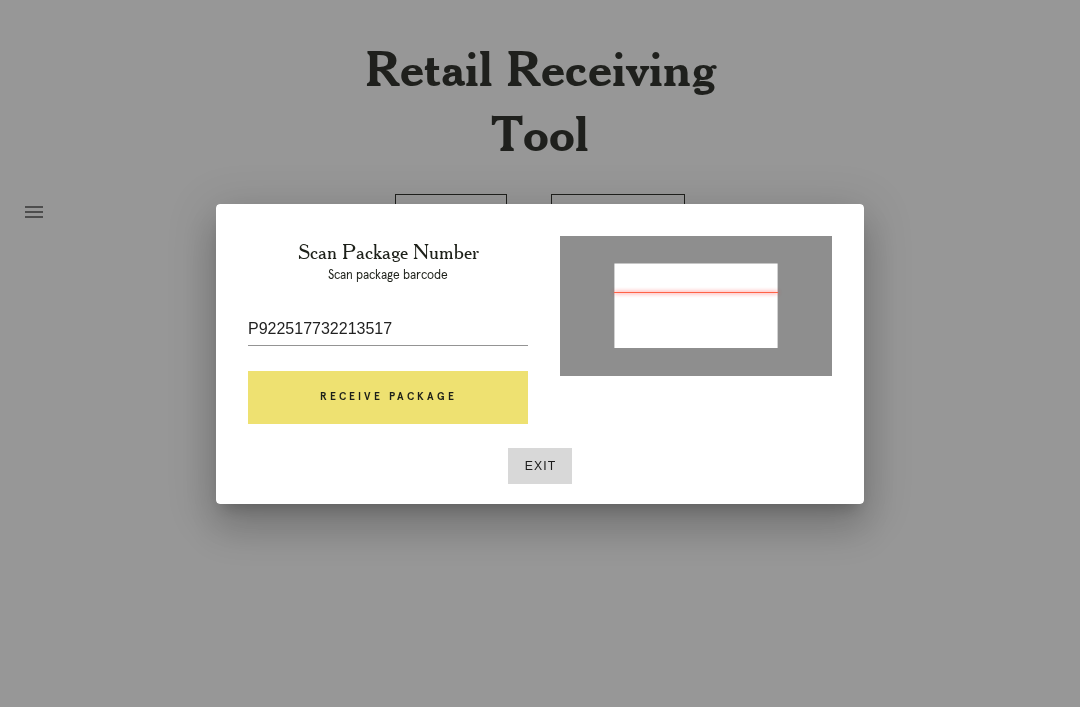 click on "Receive Package" at bounding box center (388, 398) 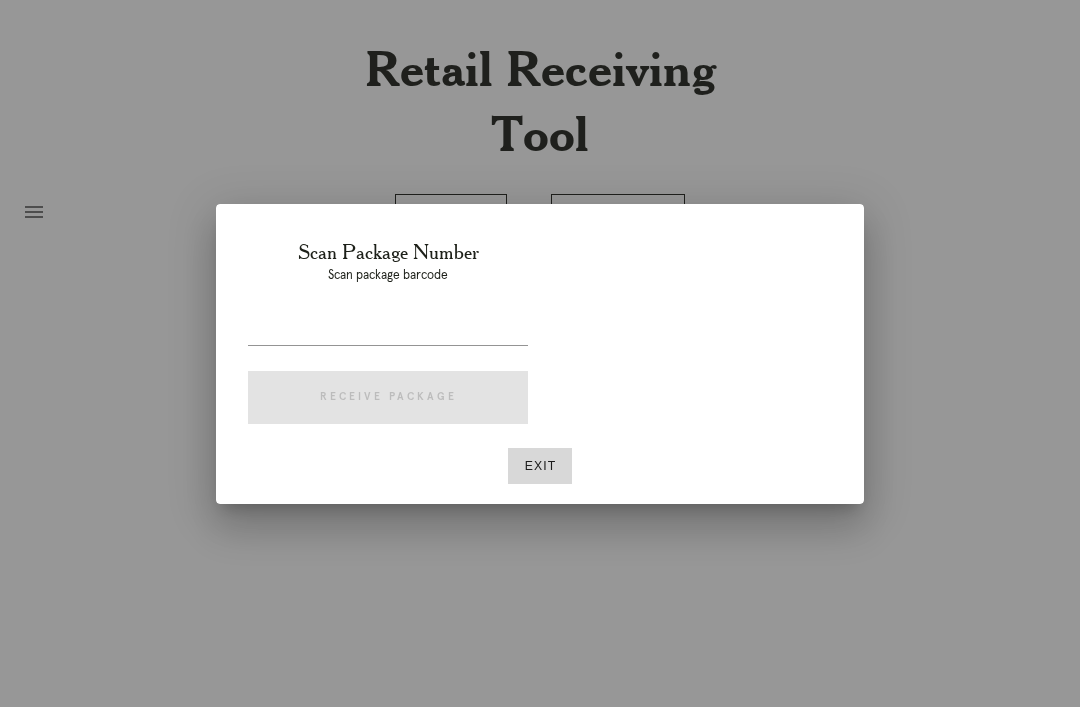 scroll, scrollTop: 0, scrollLeft: 0, axis: both 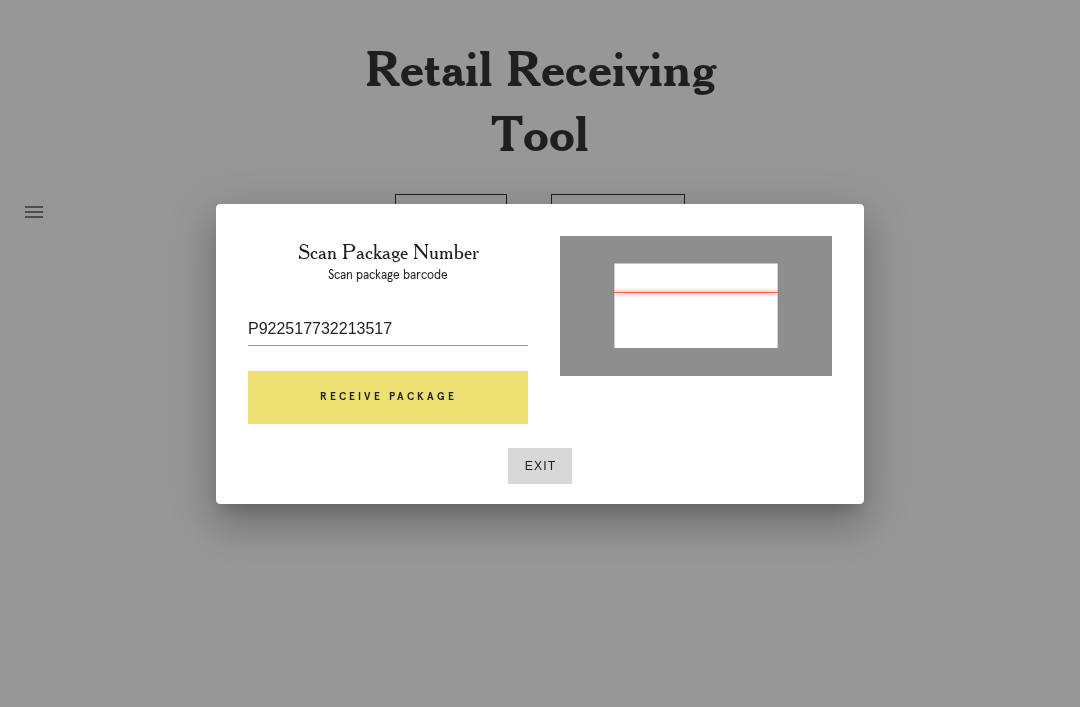 click on "Receive Package" at bounding box center (388, 398) 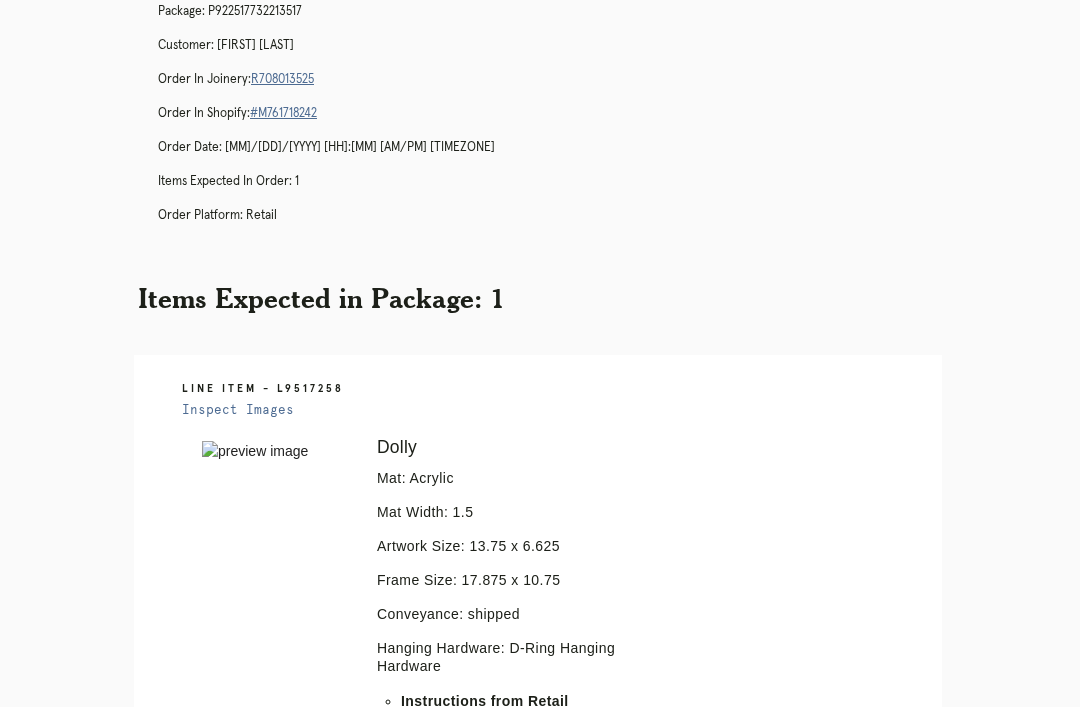 scroll, scrollTop: 120, scrollLeft: 0, axis: vertical 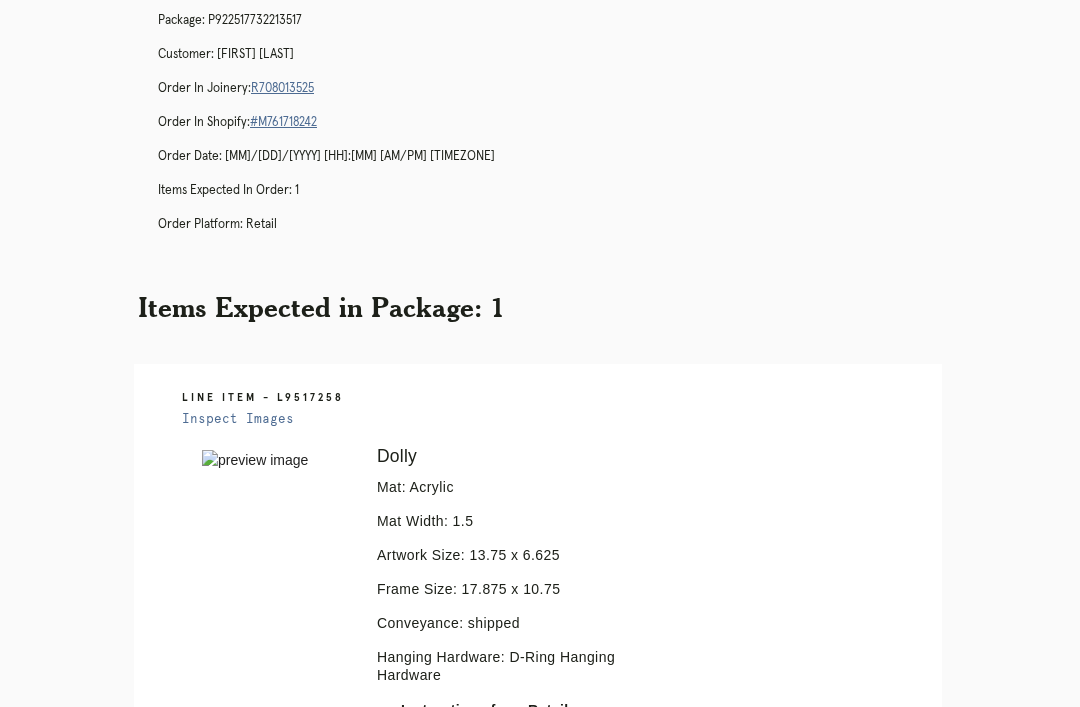click on "R708013525" at bounding box center (282, 89) 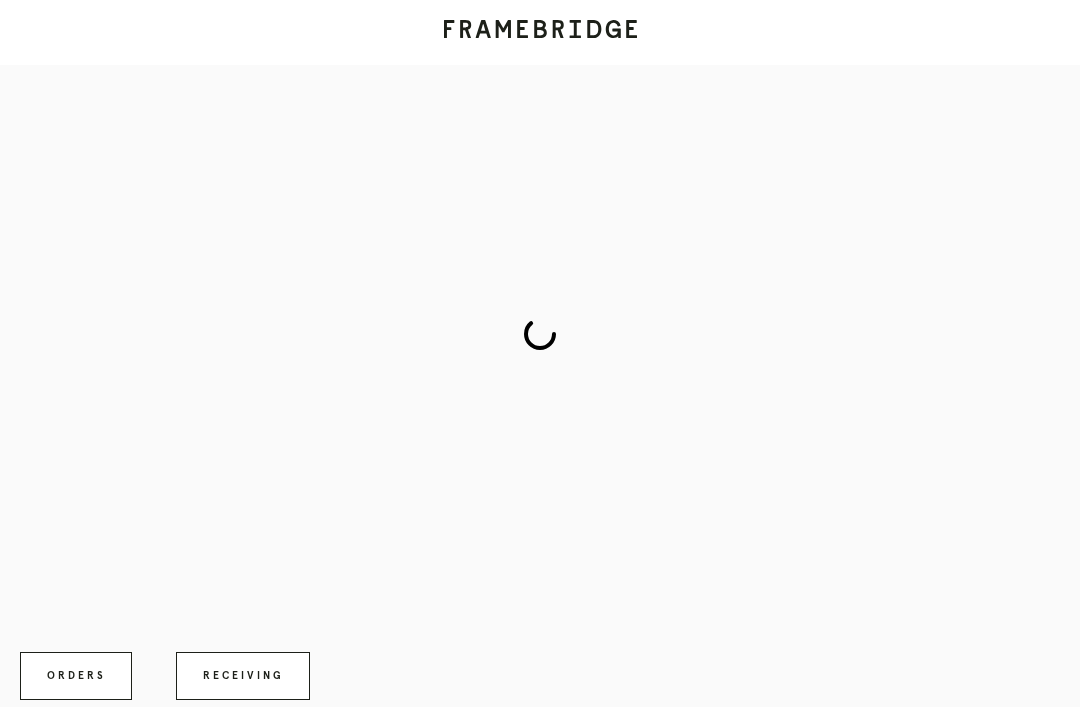 scroll, scrollTop: 0, scrollLeft: 0, axis: both 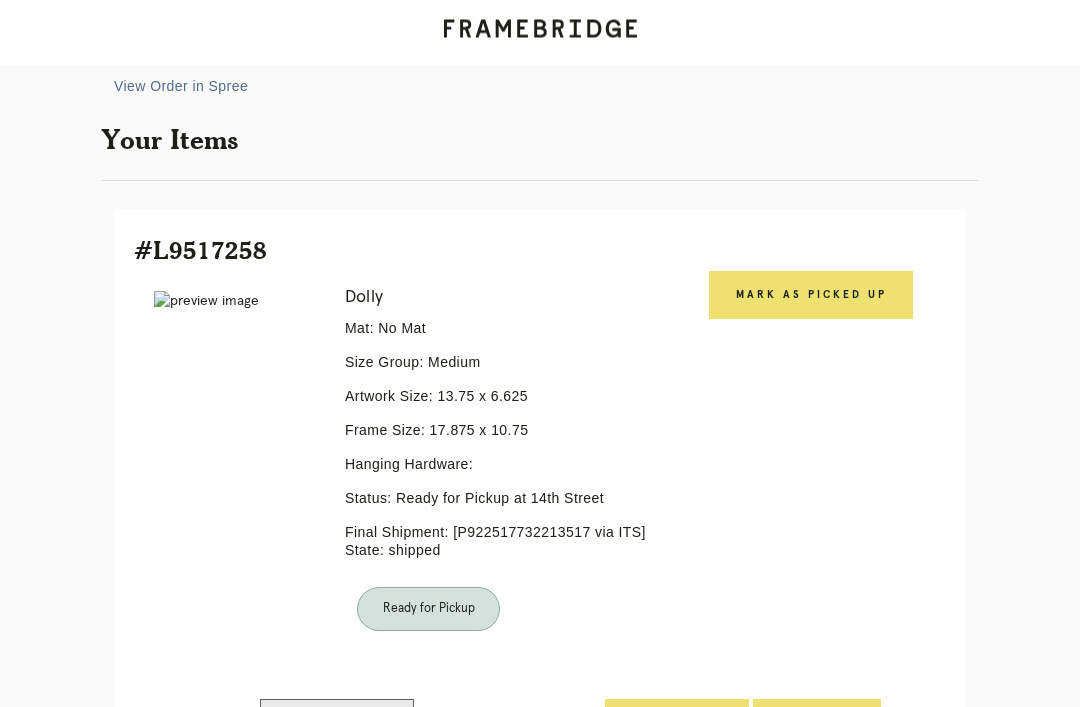 click on "Mark as Picked Up" at bounding box center (811, 296) 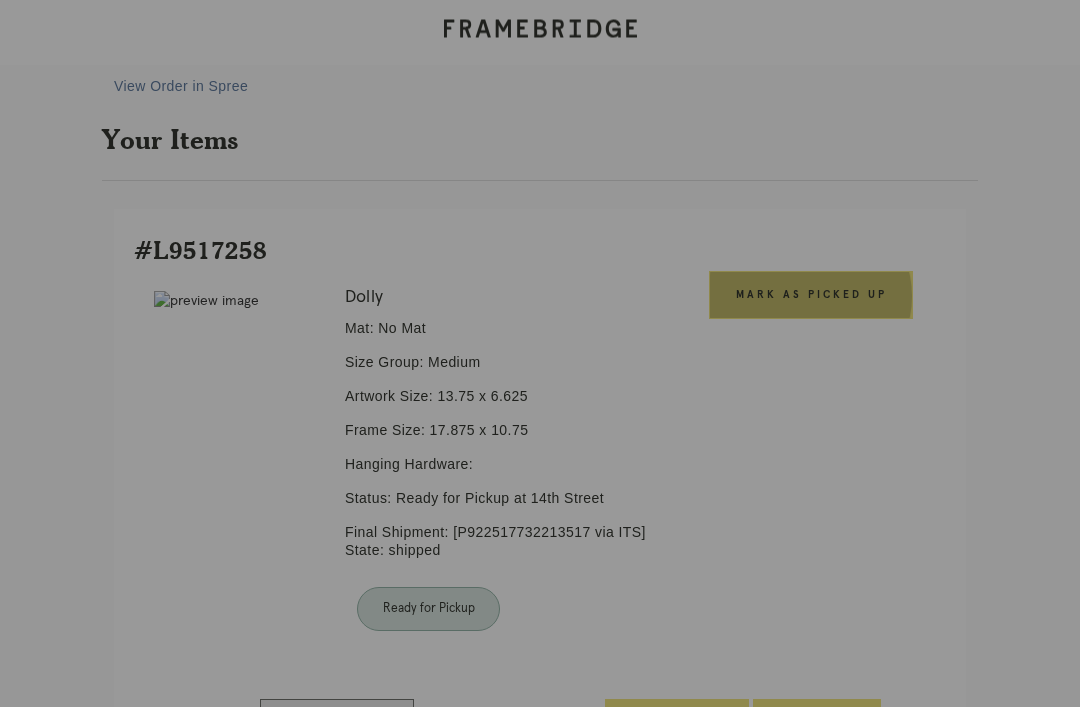 scroll, scrollTop: 312, scrollLeft: 0, axis: vertical 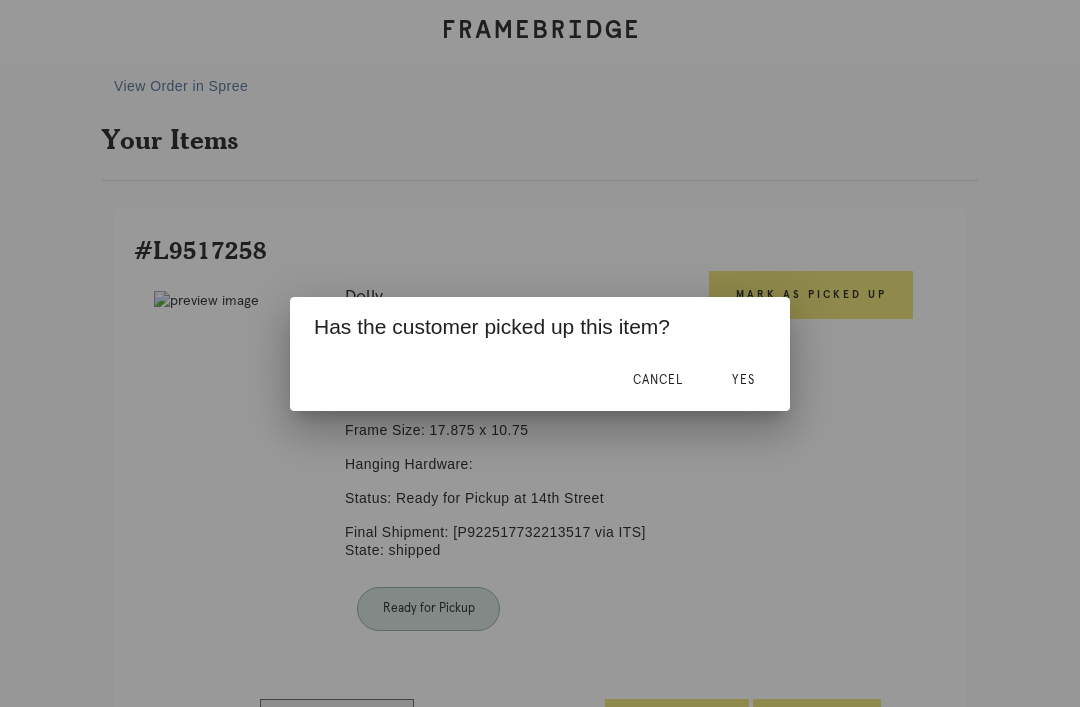 click on "Yes" at bounding box center [743, 381] 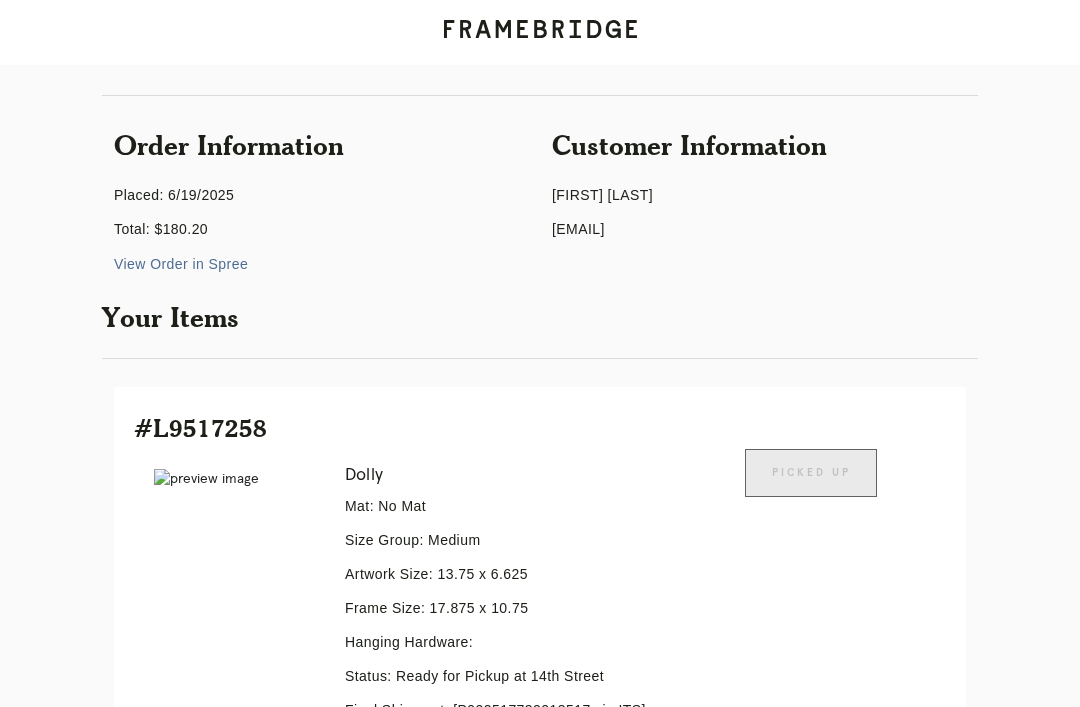 scroll, scrollTop: 0, scrollLeft: 0, axis: both 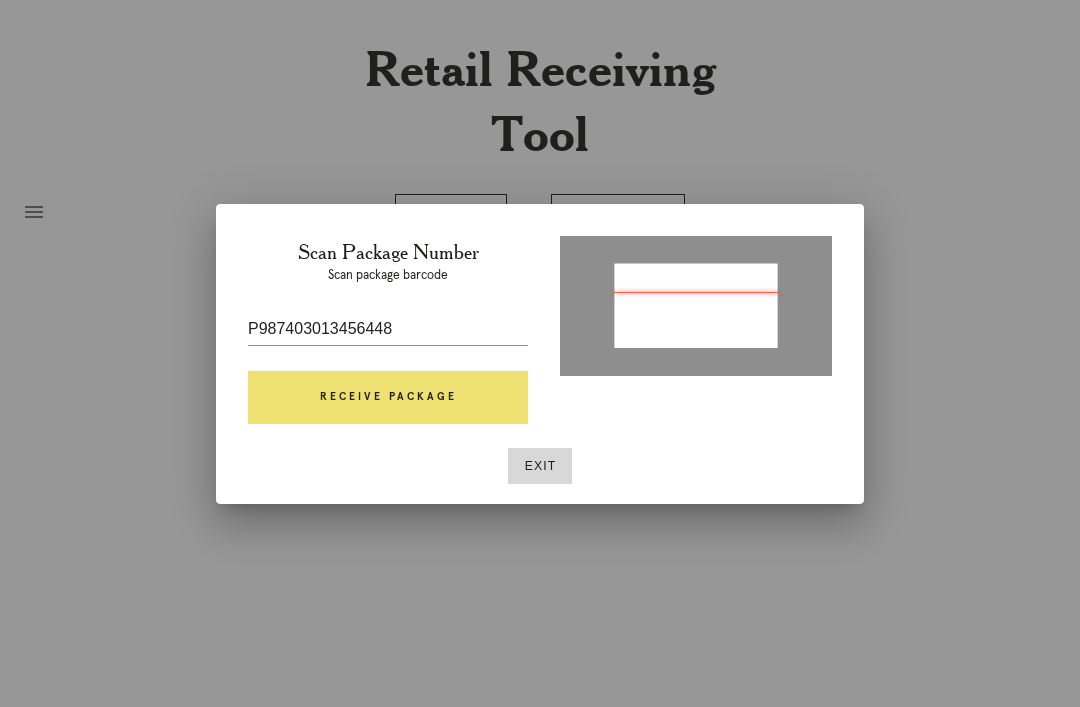 click on "Receive Package" at bounding box center (388, 398) 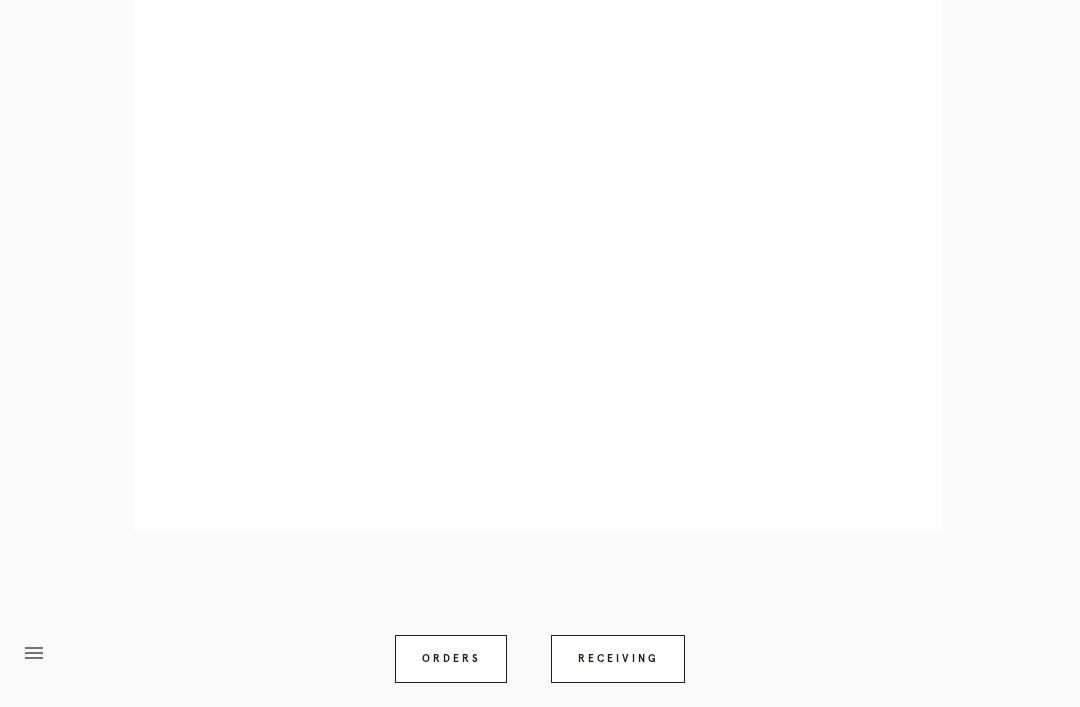 scroll, scrollTop: 1268, scrollLeft: 0, axis: vertical 